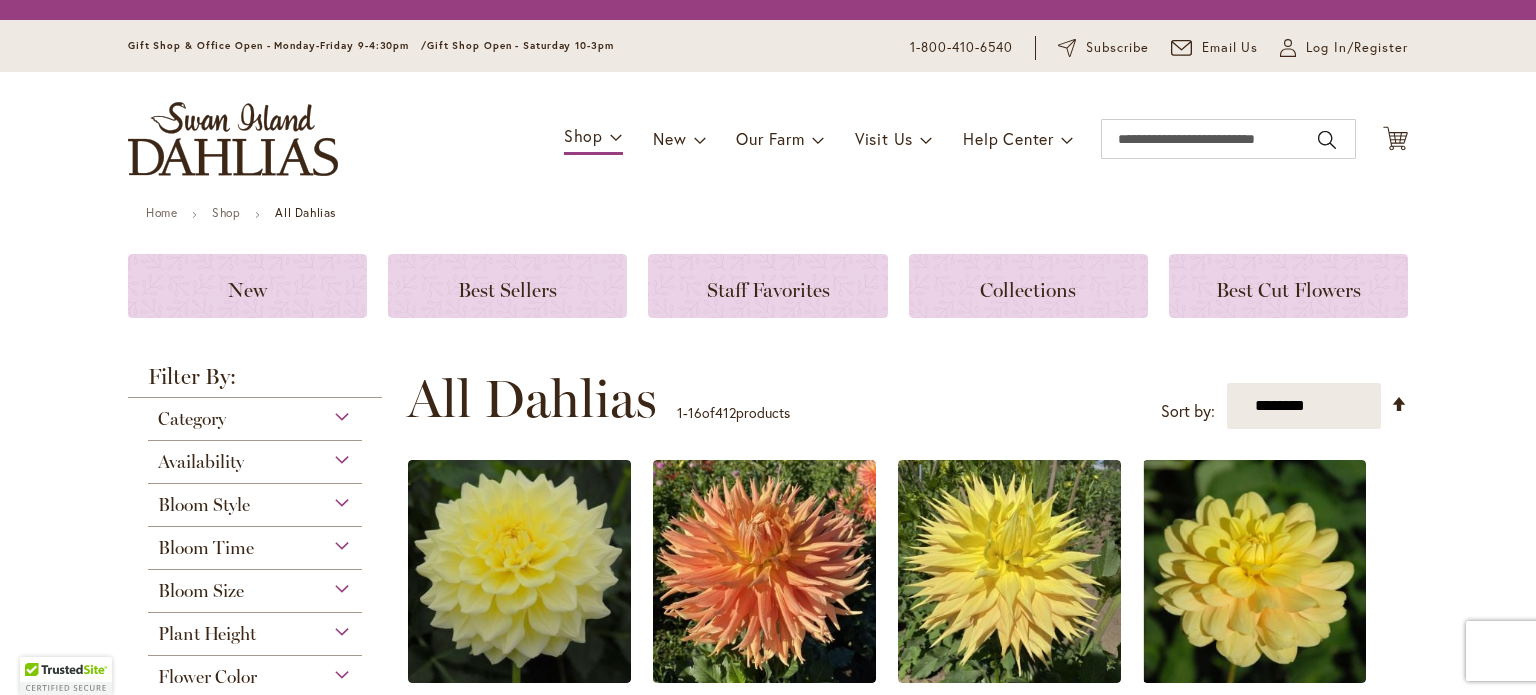 scroll, scrollTop: 0, scrollLeft: 0, axis: both 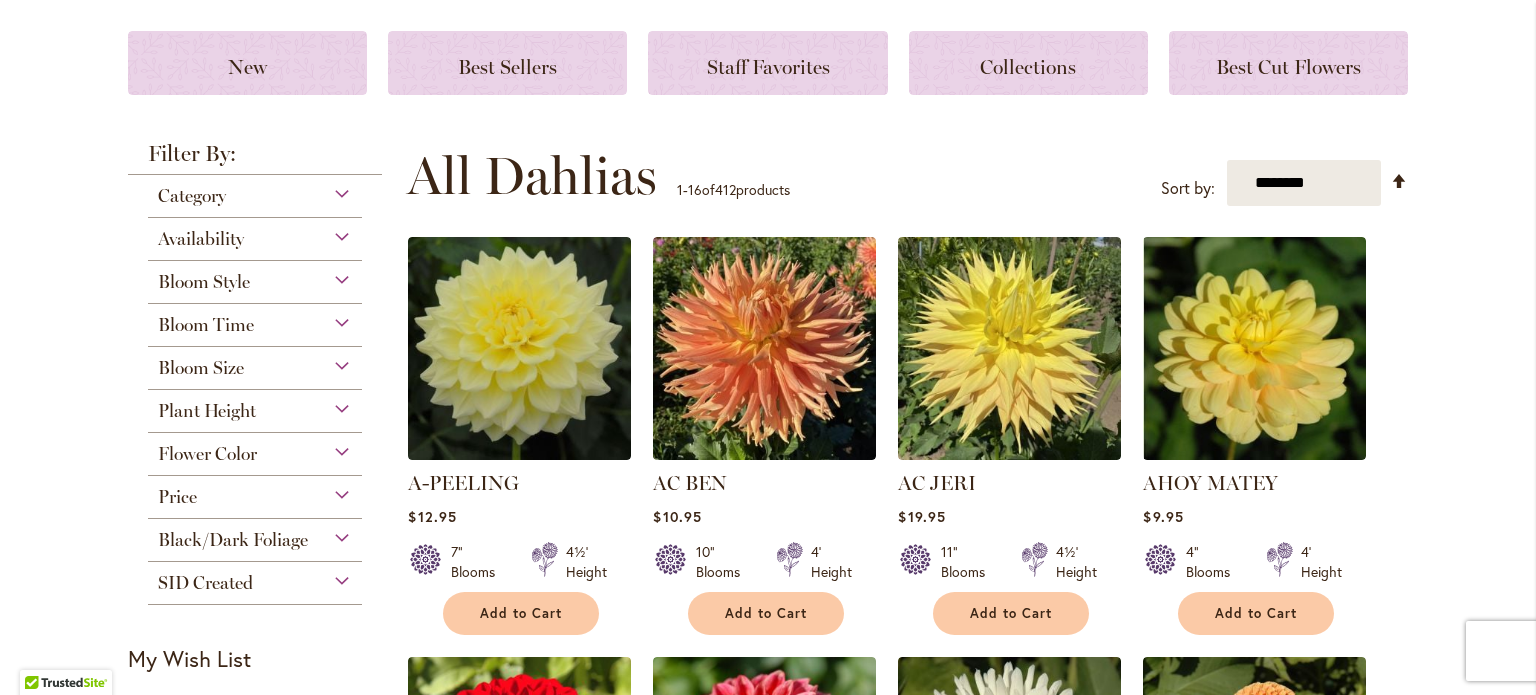 click on "Category" at bounding box center (255, 191) 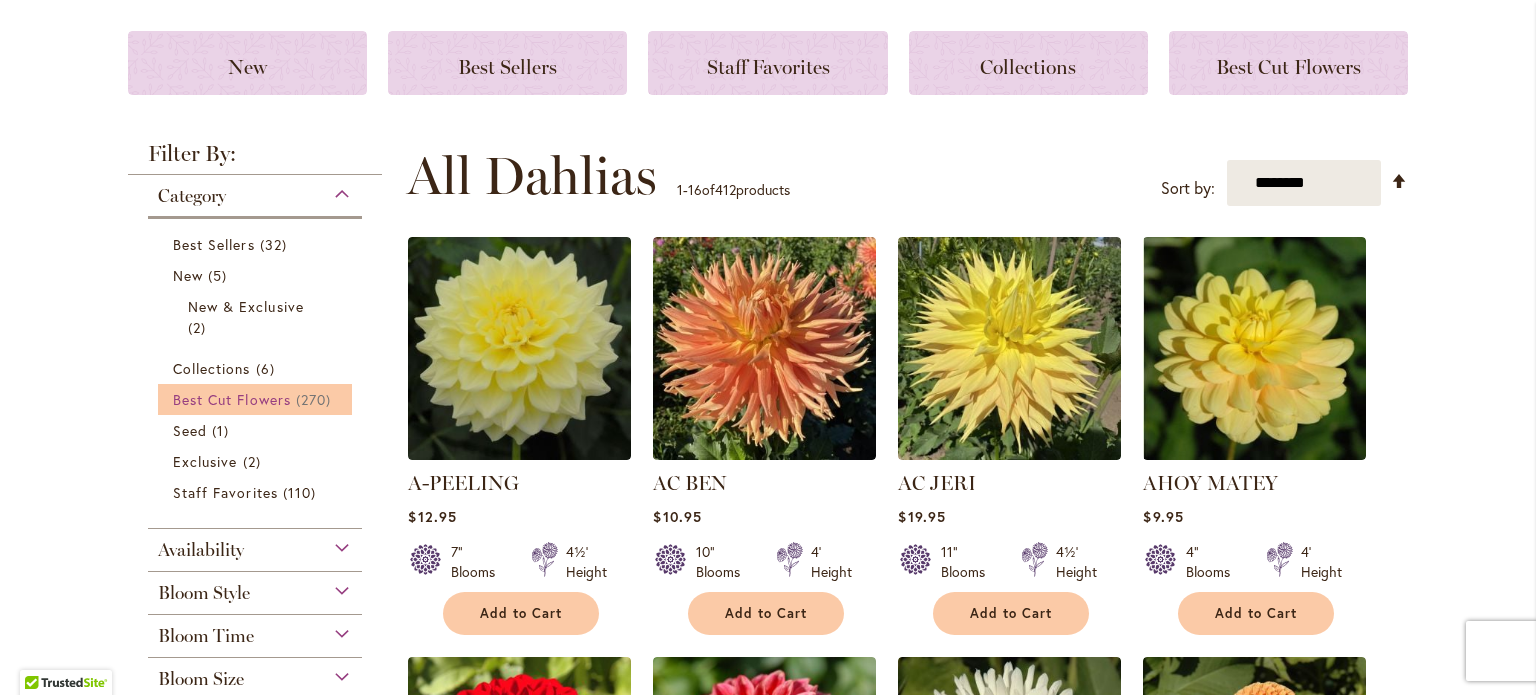 click on "Best Cut Flowers" at bounding box center (232, 399) 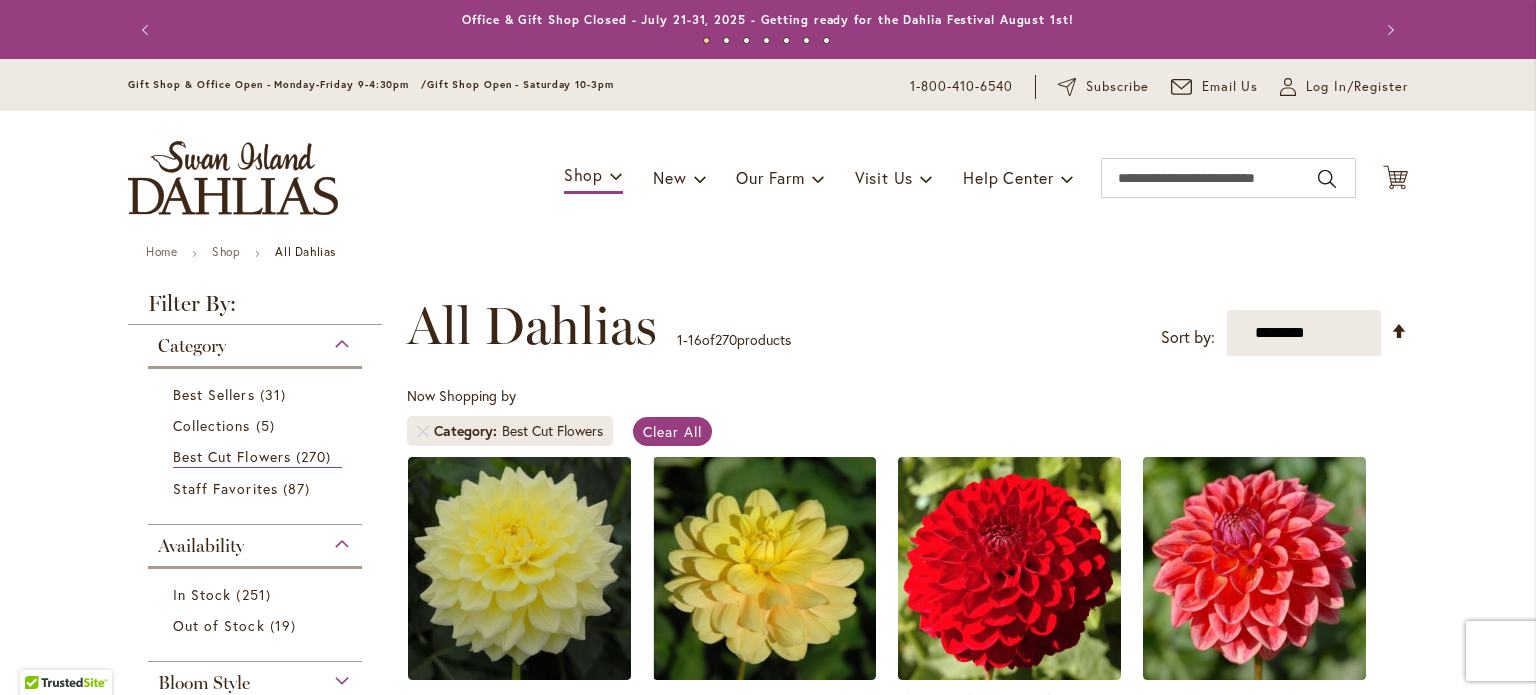scroll, scrollTop: 0, scrollLeft: 0, axis: both 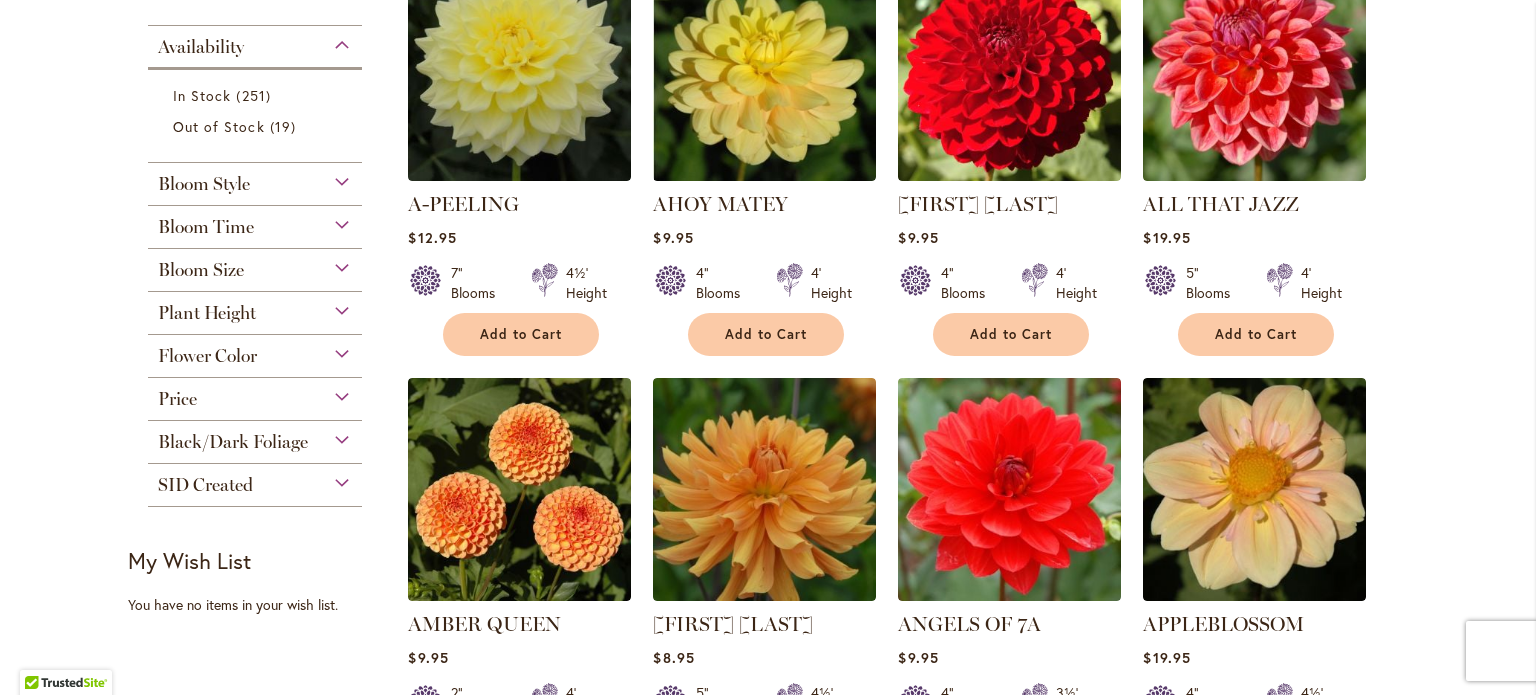 click on "Plant Height" at bounding box center (255, 308) 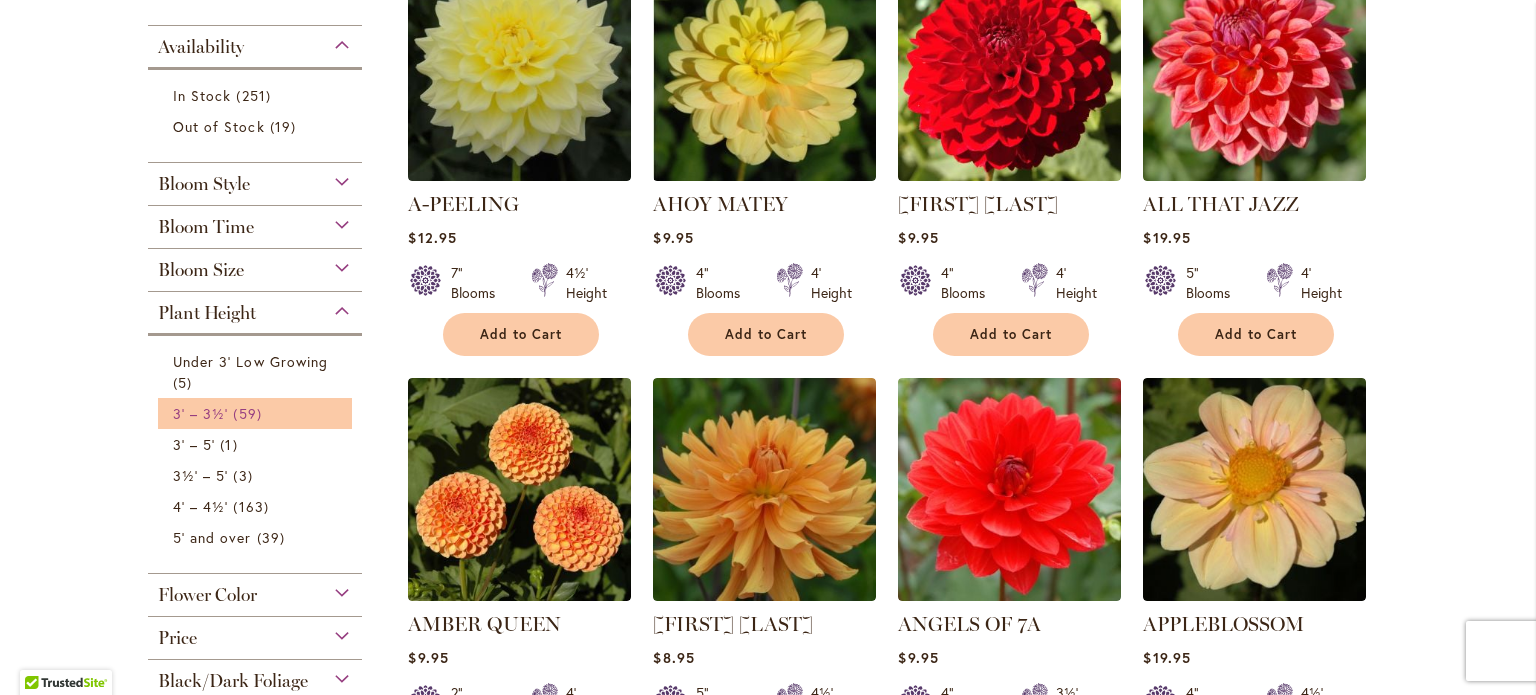 click on "59
items" at bounding box center [249, 413] 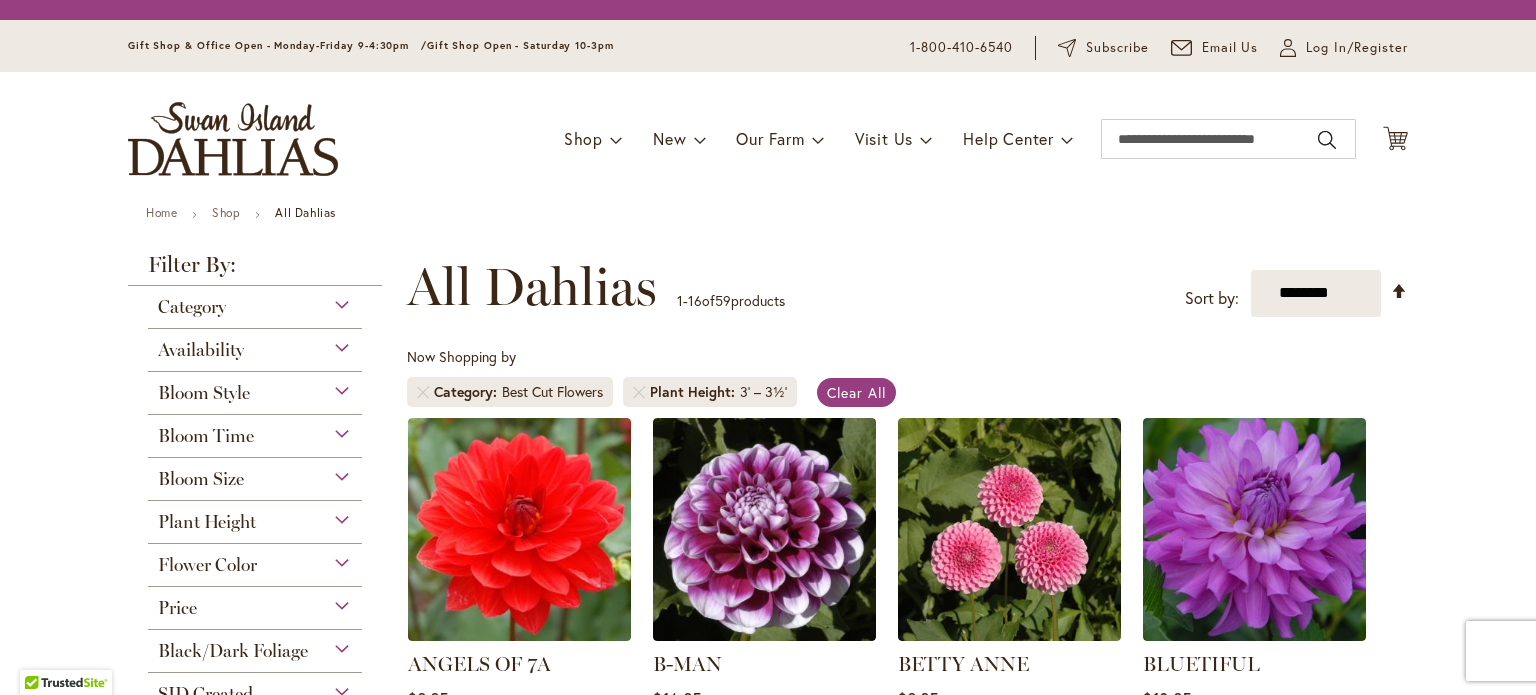 scroll, scrollTop: 0, scrollLeft: 0, axis: both 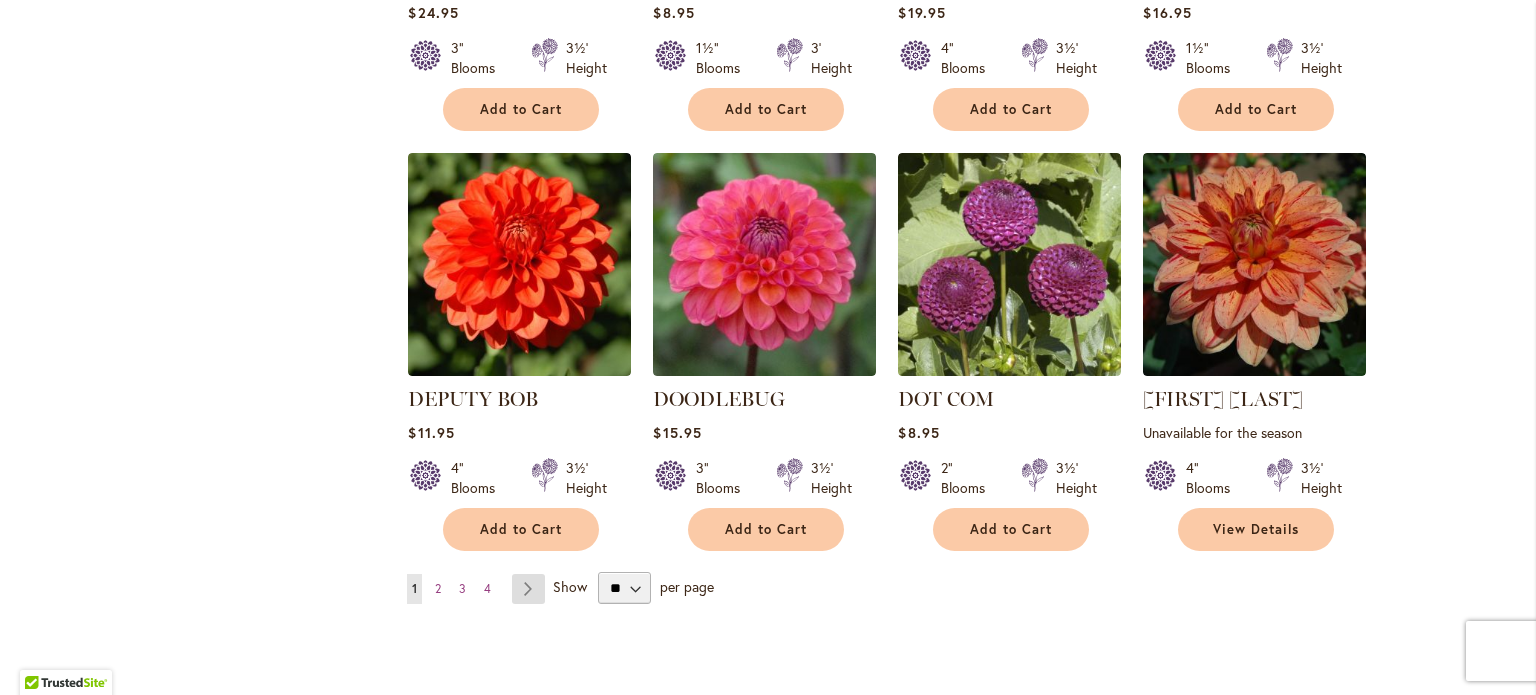 click on "Page
Next" at bounding box center (528, 589) 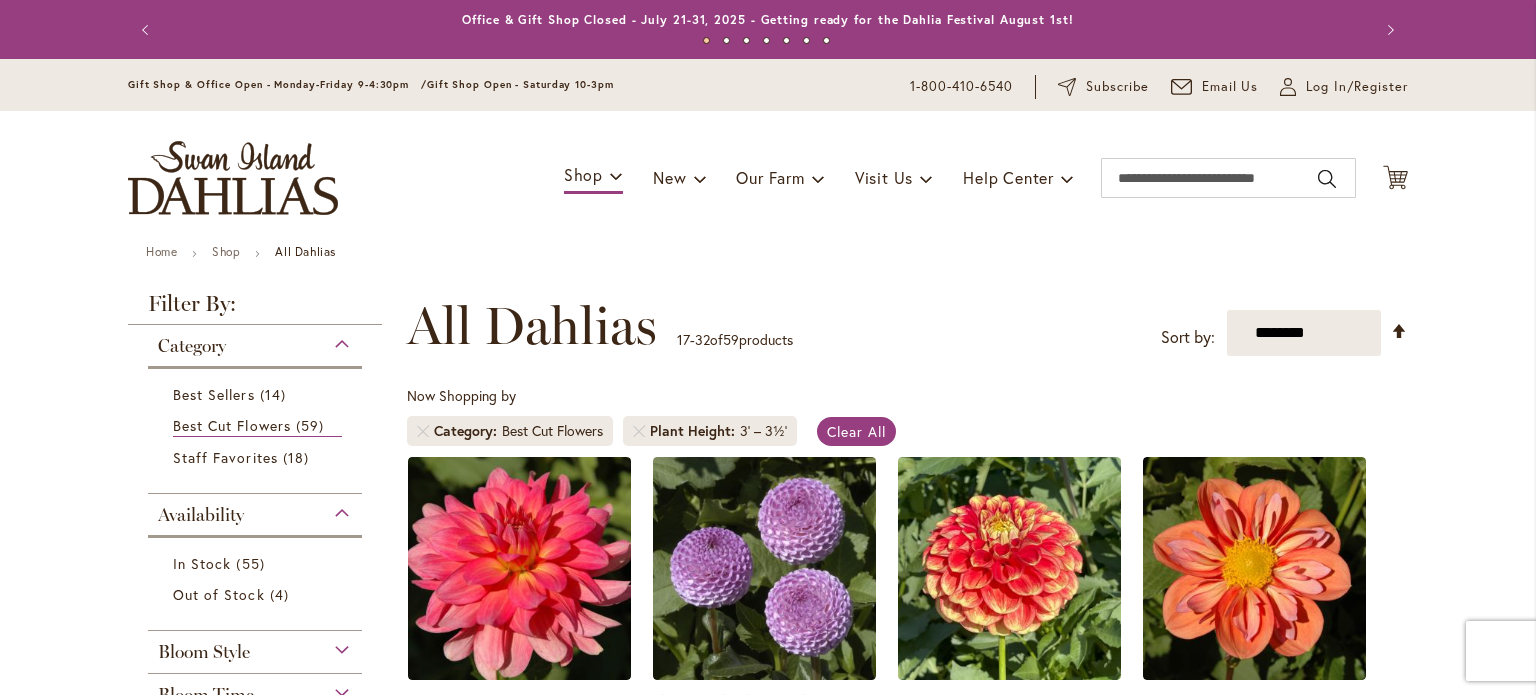 scroll, scrollTop: 0, scrollLeft: 0, axis: both 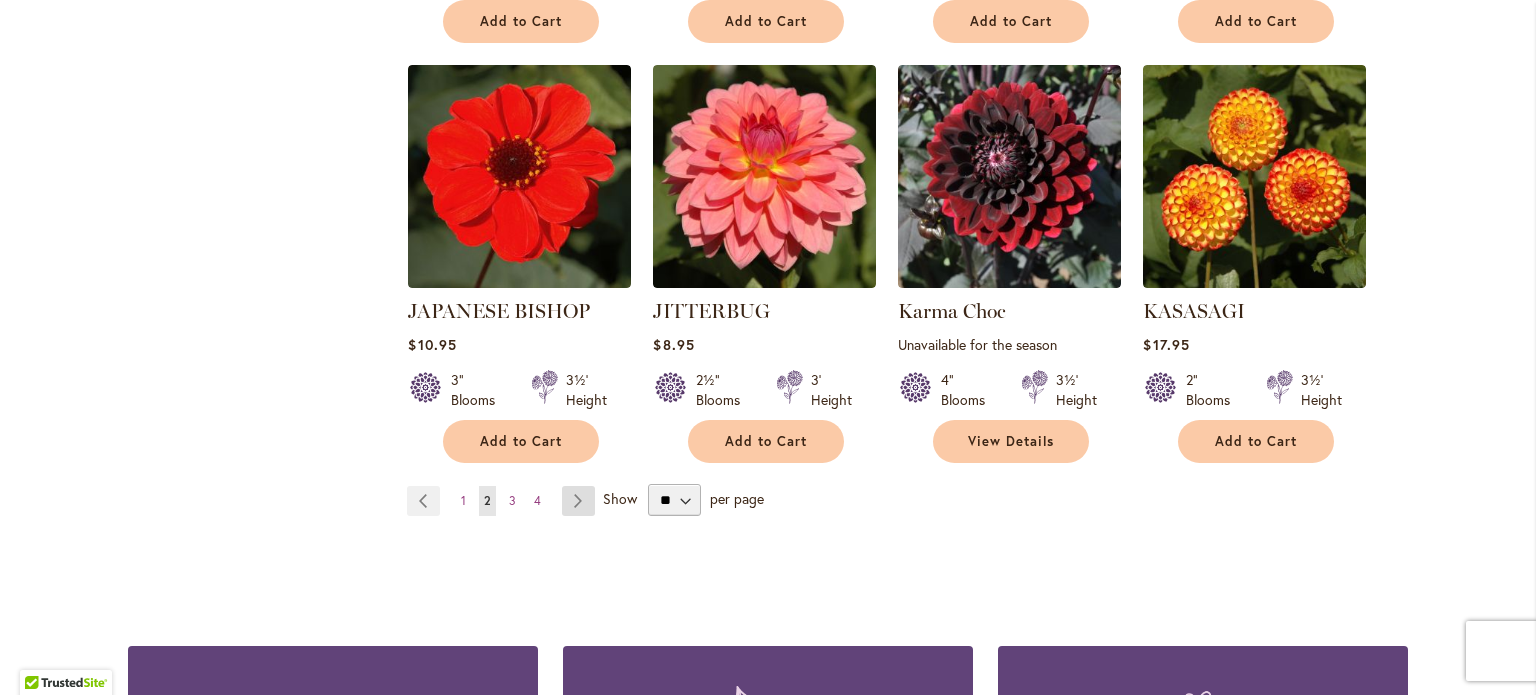 click on "Page
Next" at bounding box center [578, 501] 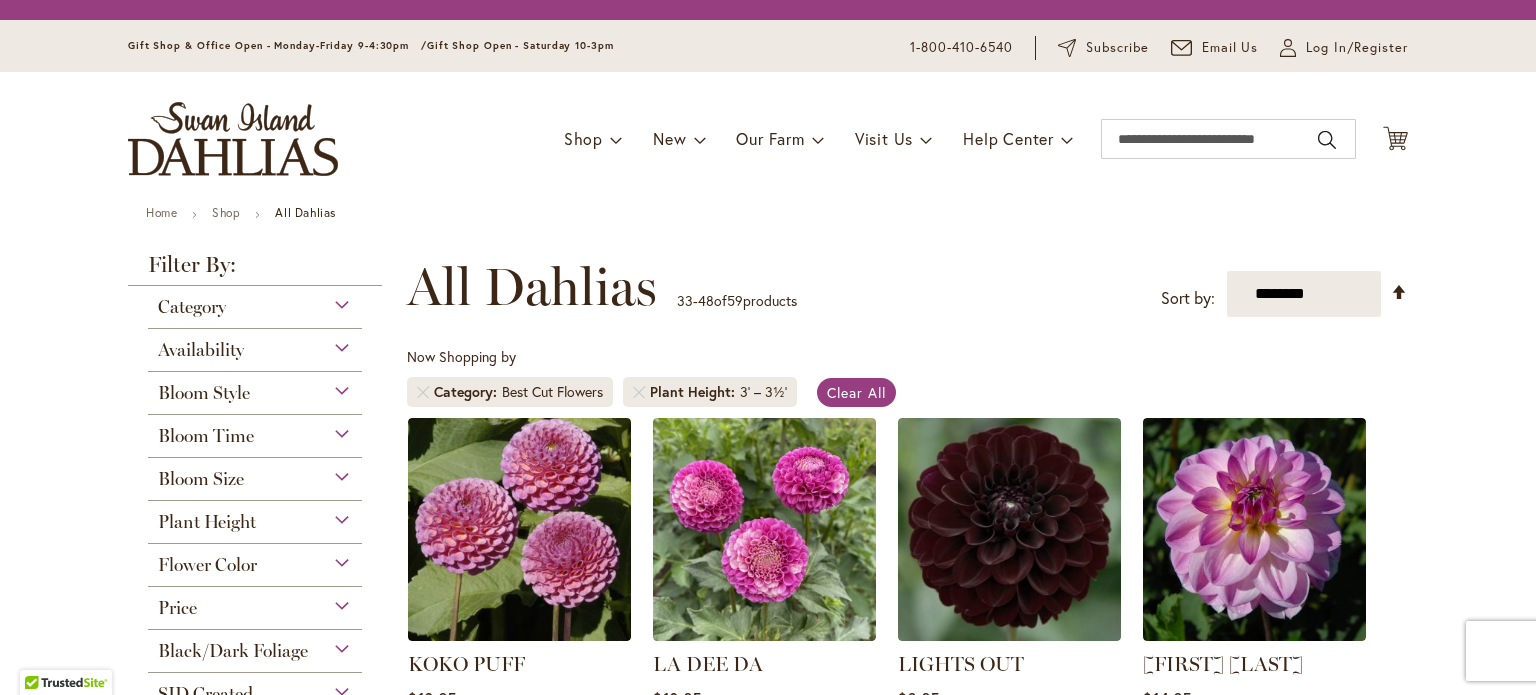 scroll, scrollTop: 0, scrollLeft: 0, axis: both 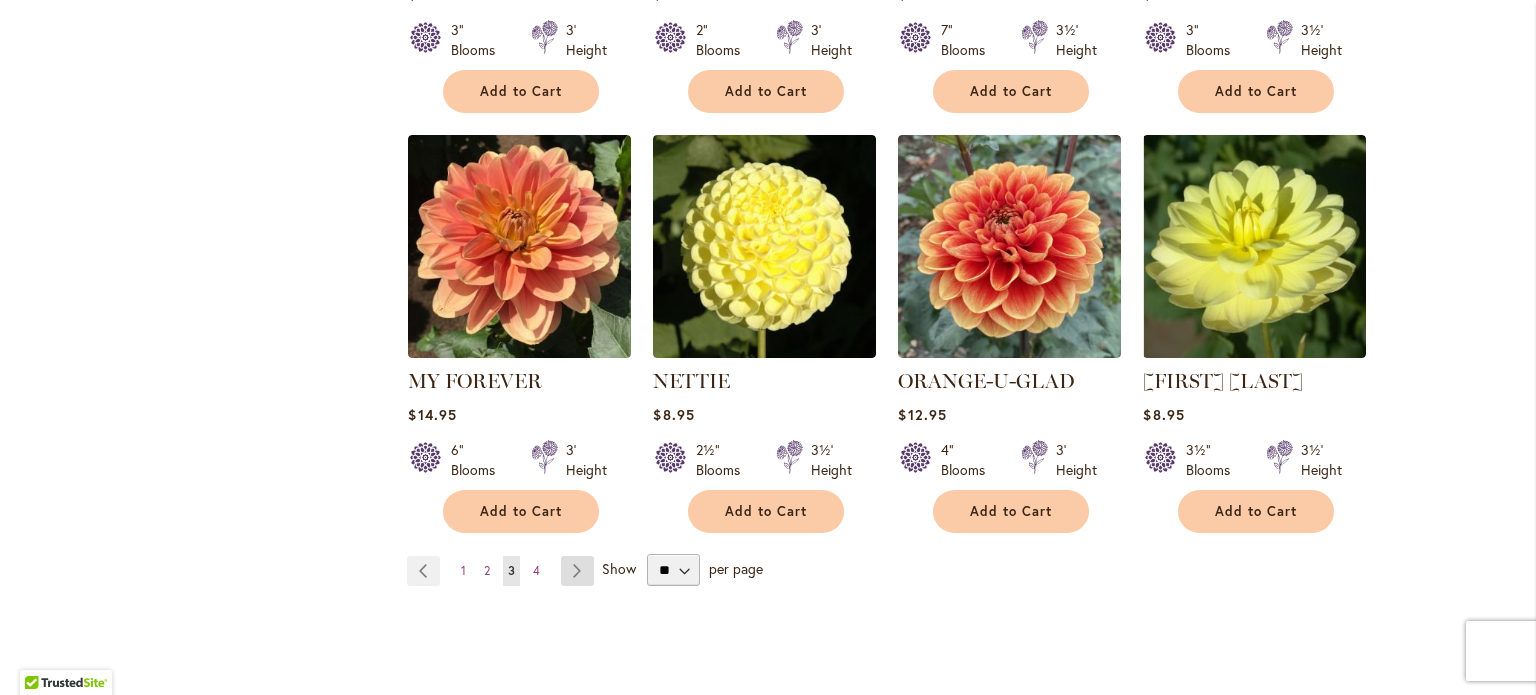 click on "Page
Next" at bounding box center (577, 571) 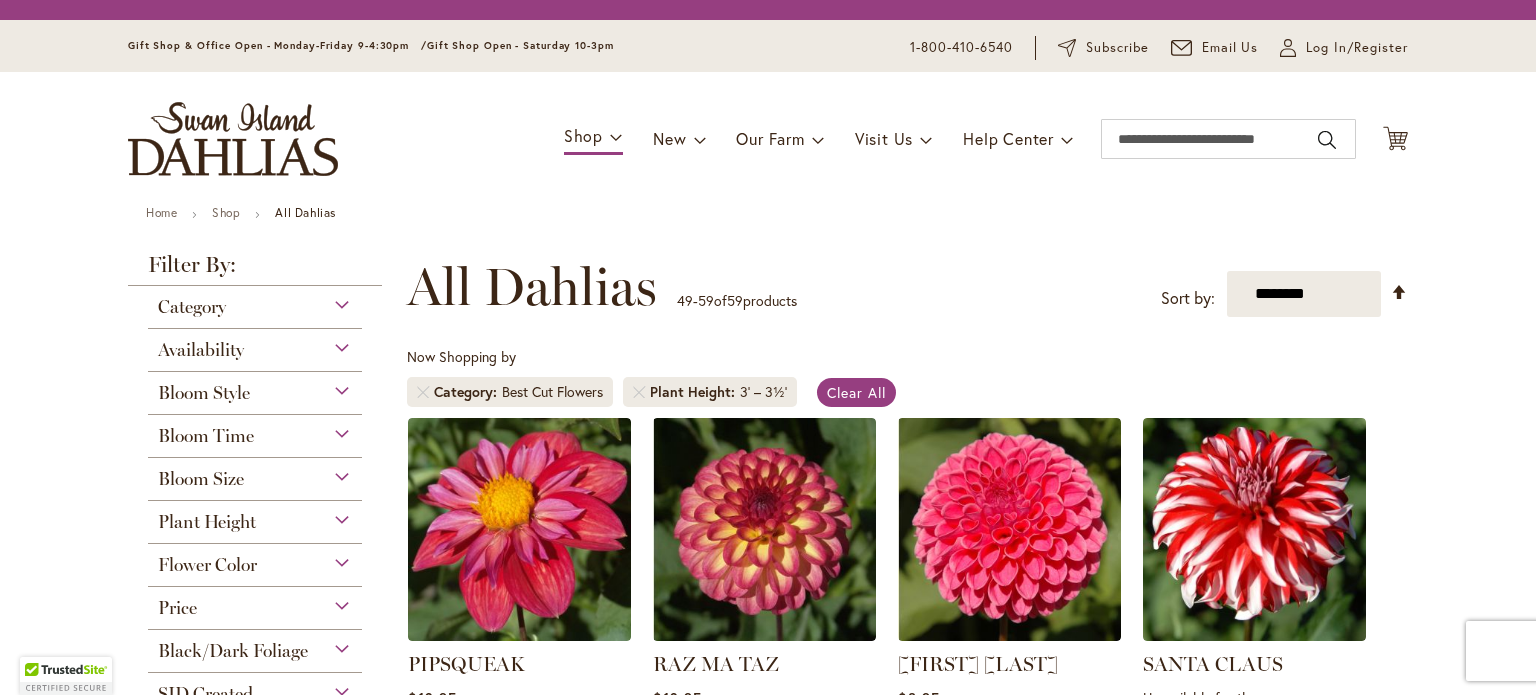 scroll, scrollTop: 0, scrollLeft: 0, axis: both 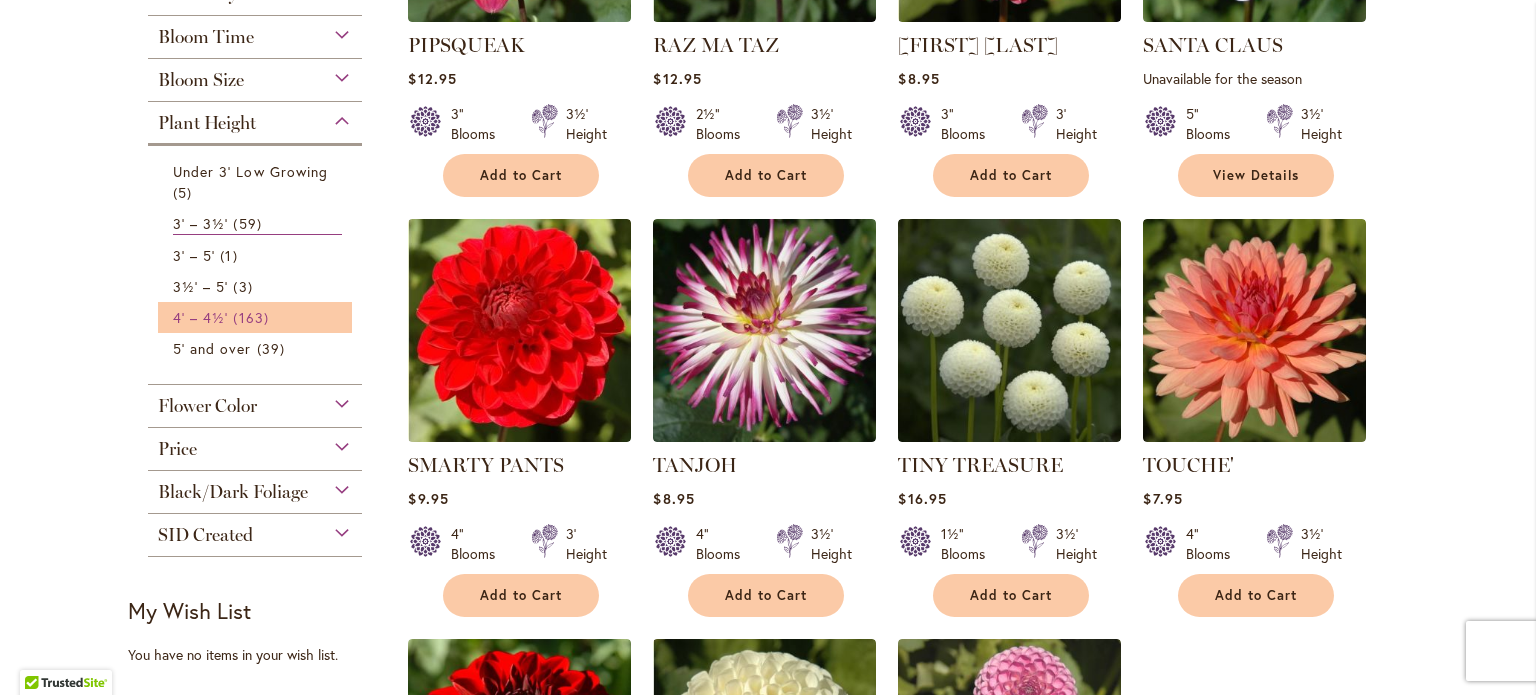 click on "4' – 4½'" at bounding box center [200, 317] 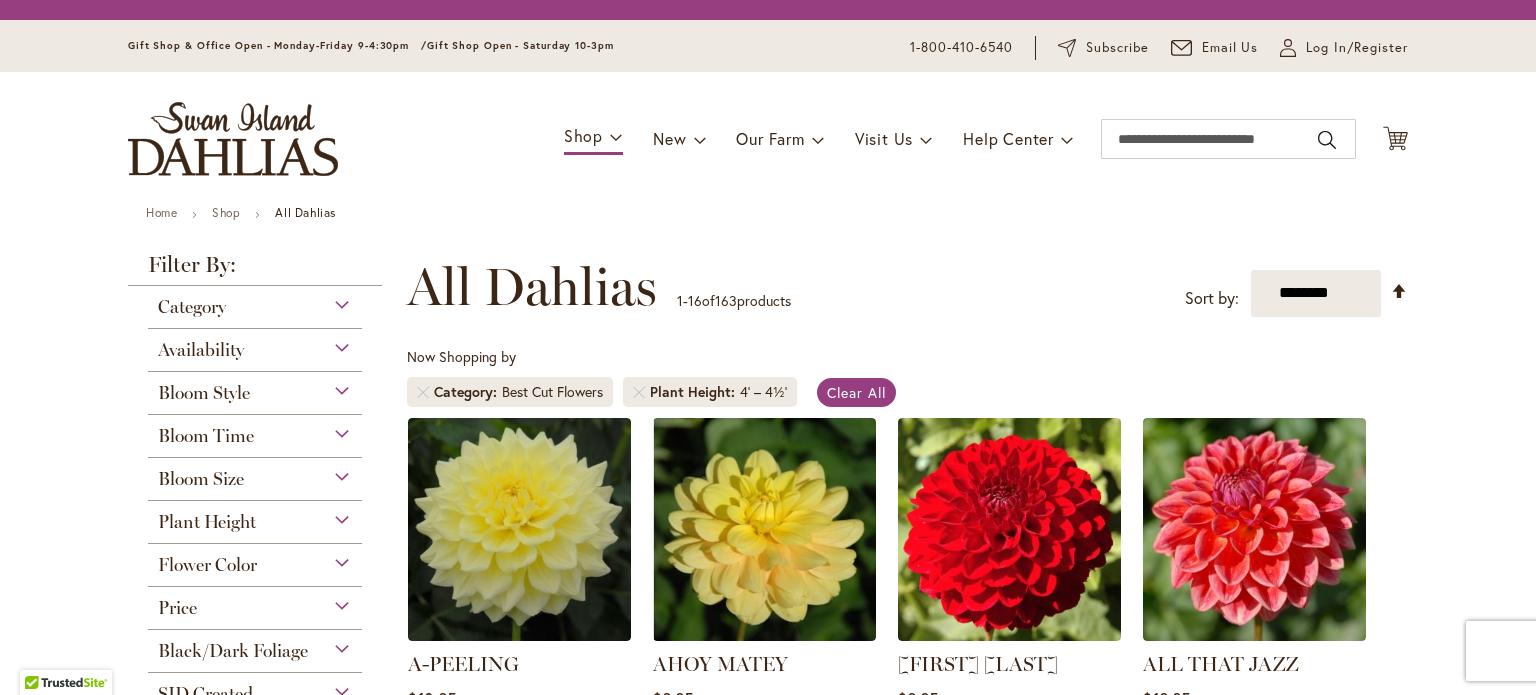 scroll, scrollTop: 0, scrollLeft: 0, axis: both 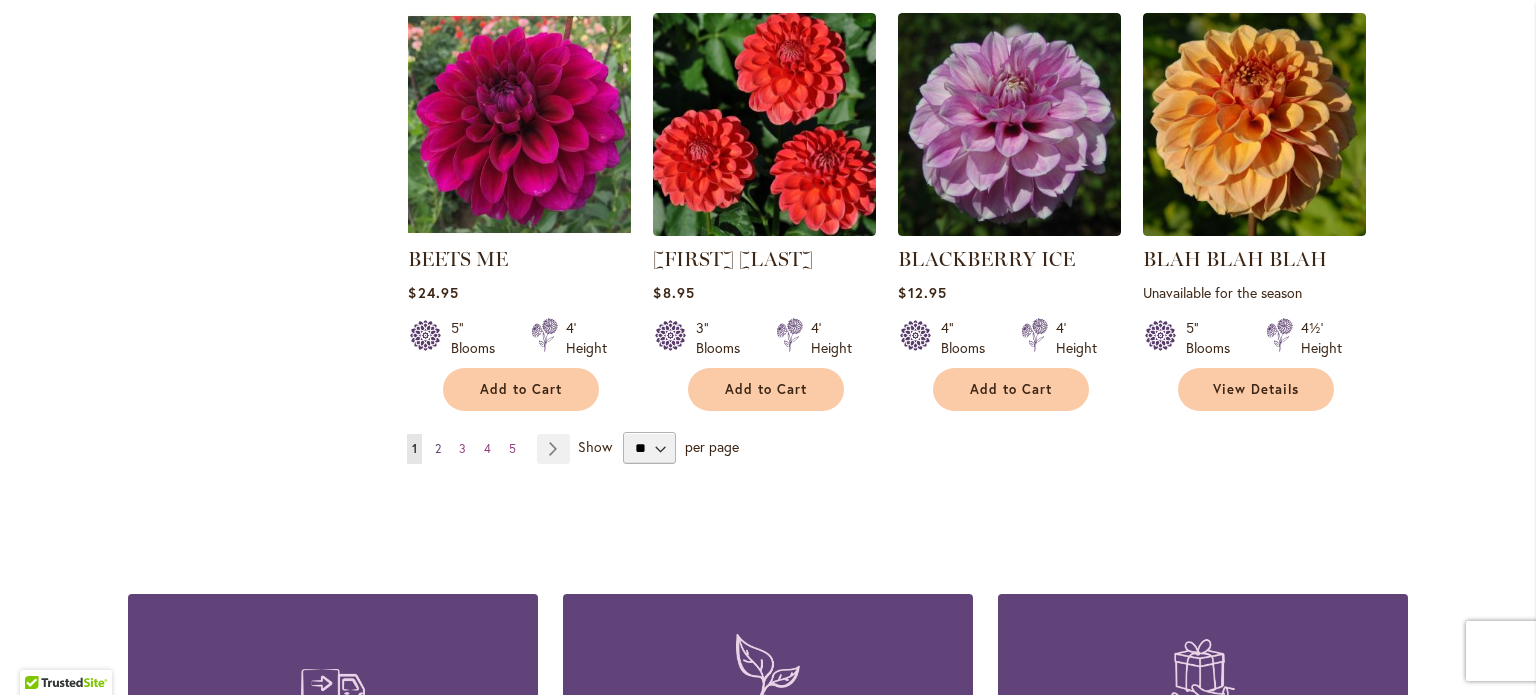 click on "2" at bounding box center [438, 448] 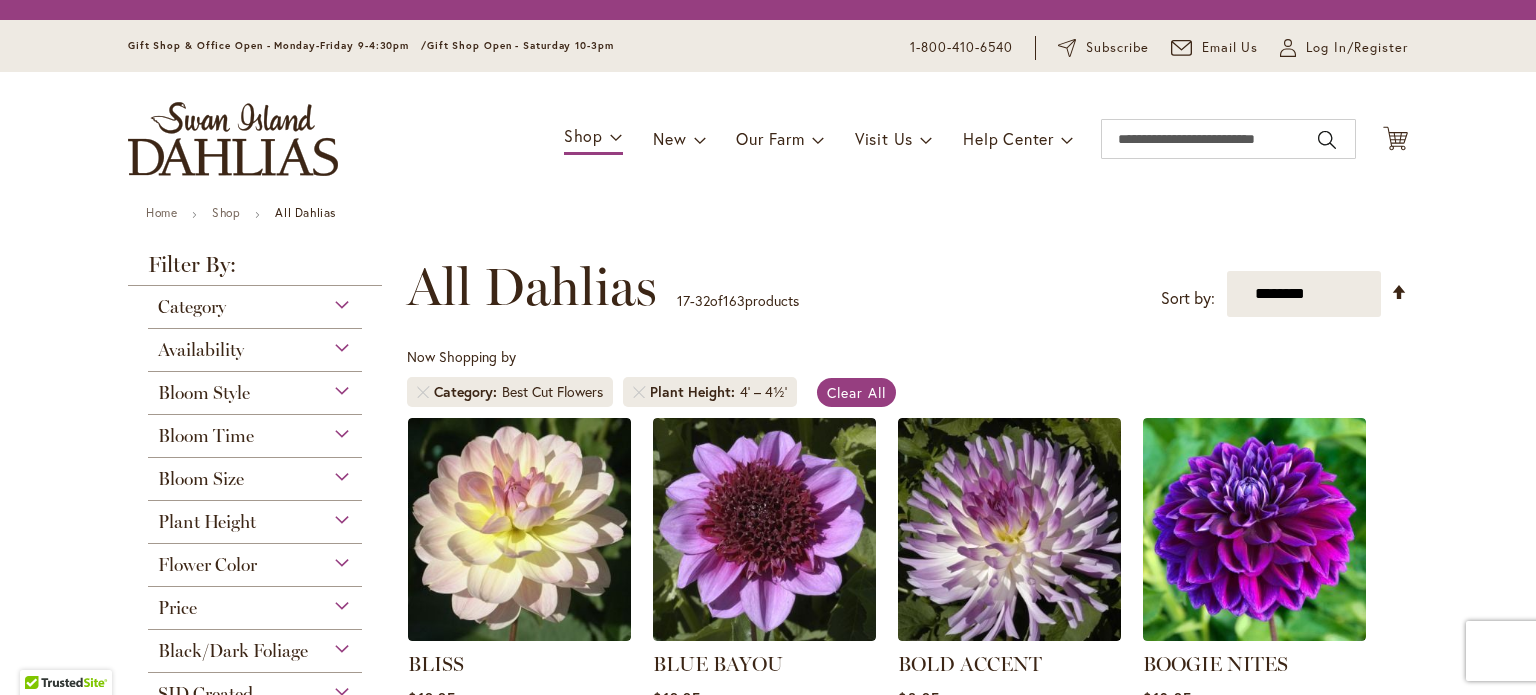 scroll, scrollTop: 0, scrollLeft: 0, axis: both 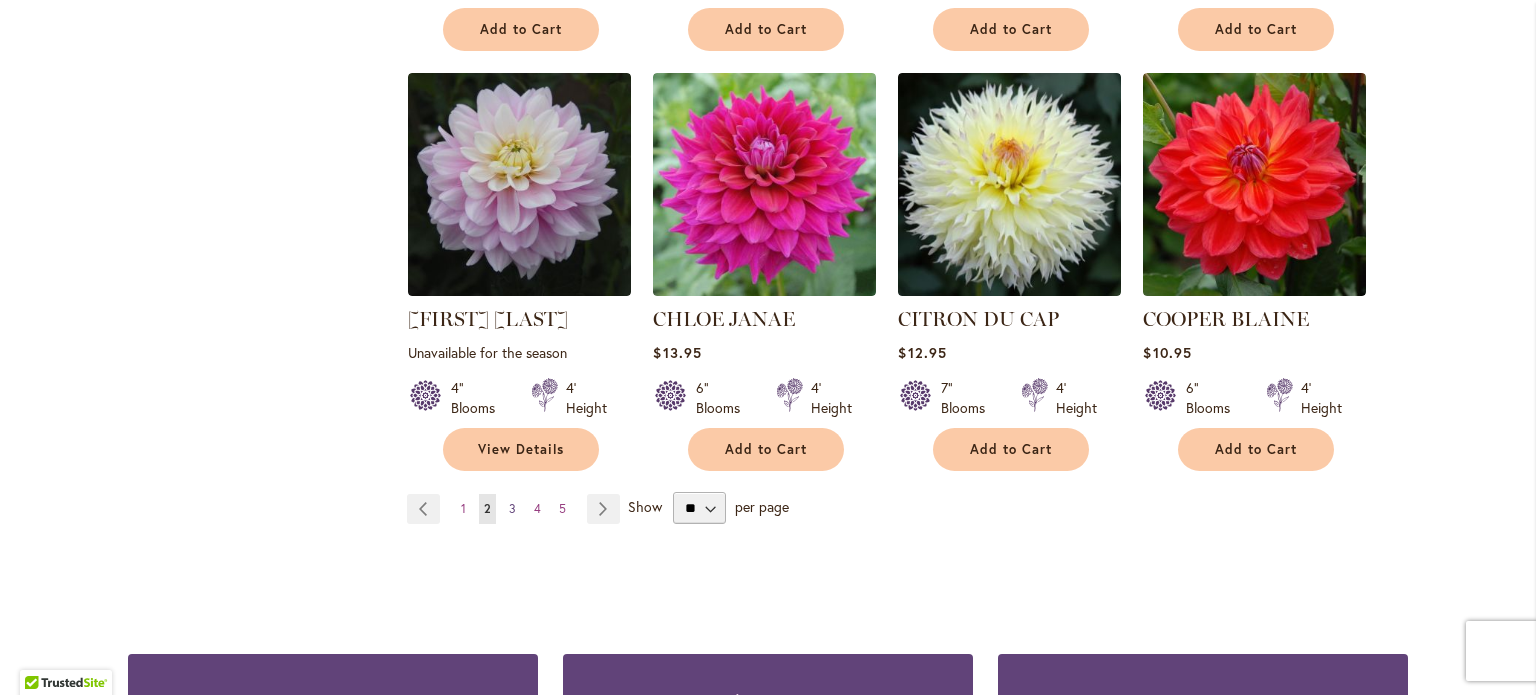 drag, startPoint x: 0, startPoint y: 0, endPoint x: 504, endPoint y: 506, distance: 714.17926 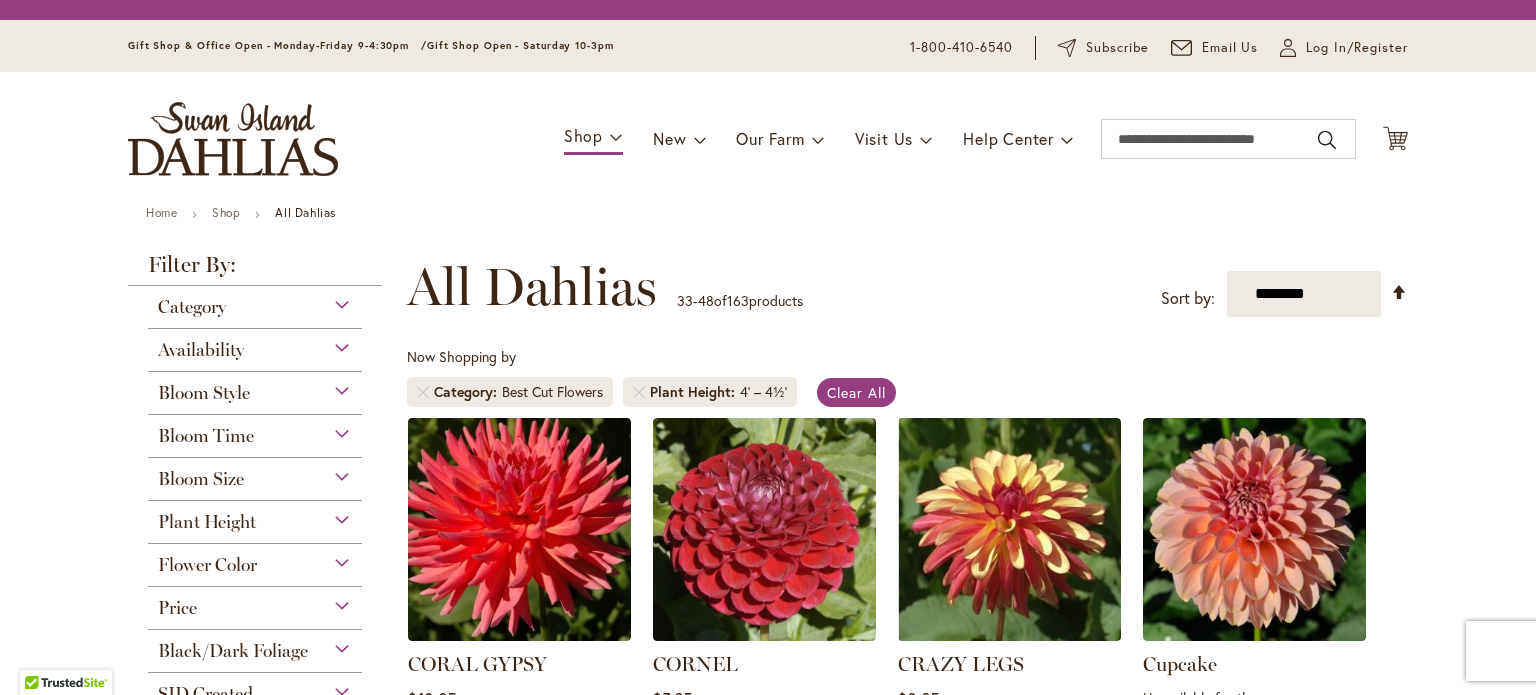 scroll, scrollTop: 0, scrollLeft: 0, axis: both 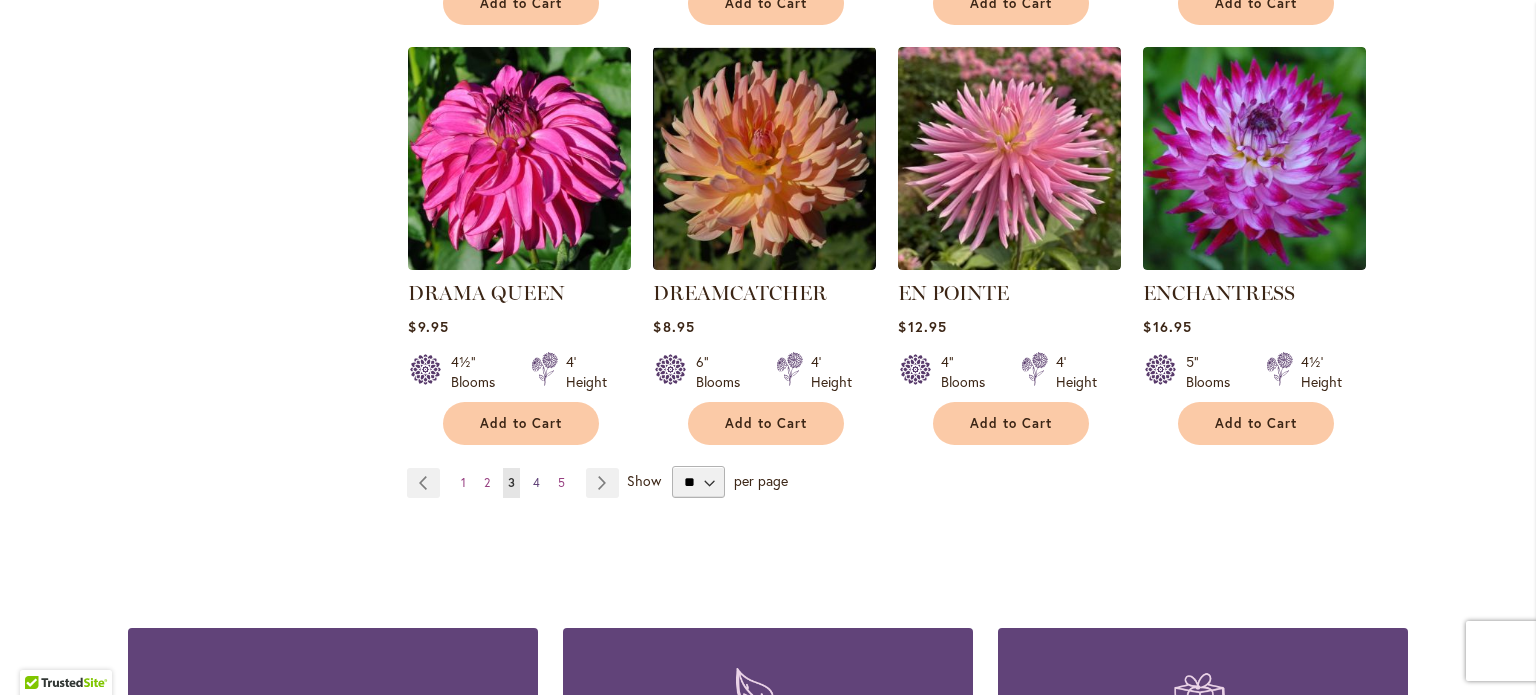 click on "4" at bounding box center [536, 482] 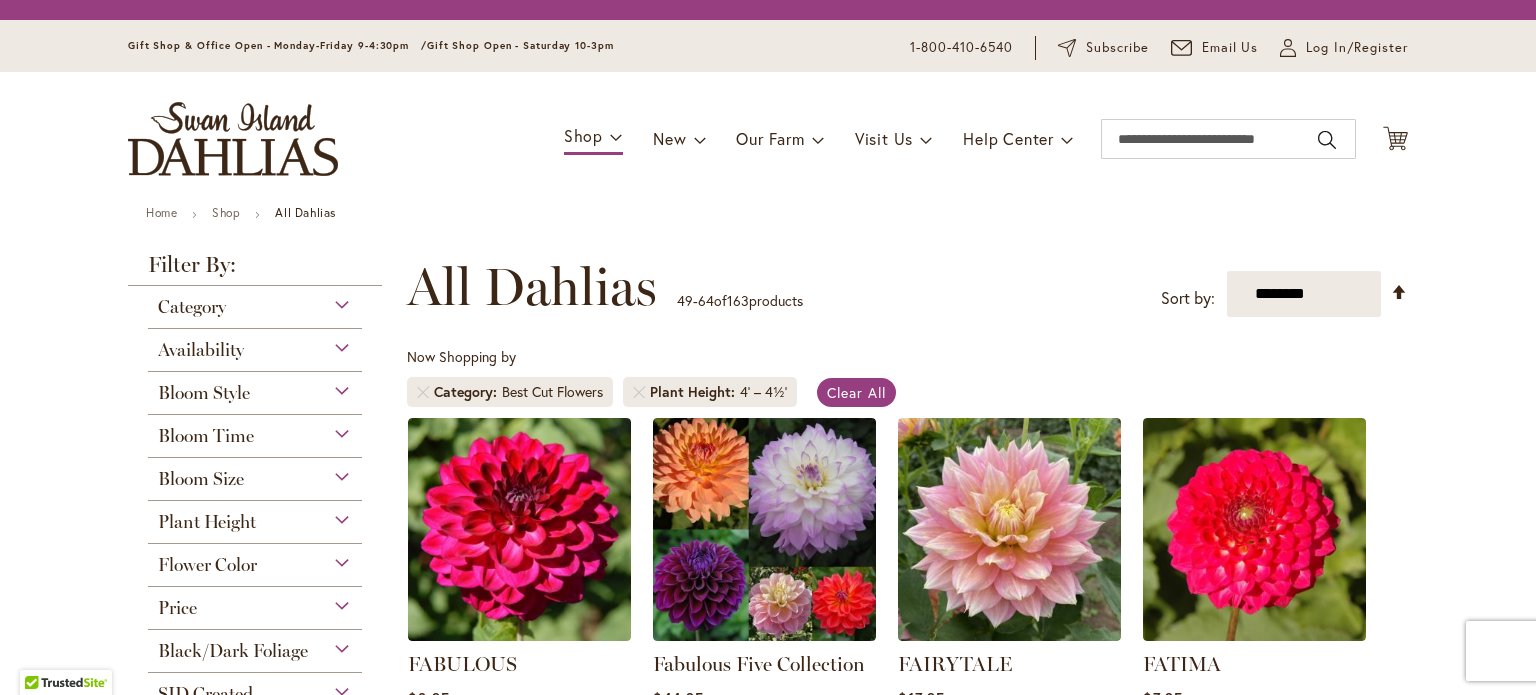 scroll, scrollTop: 0, scrollLeft: 0, axis: both 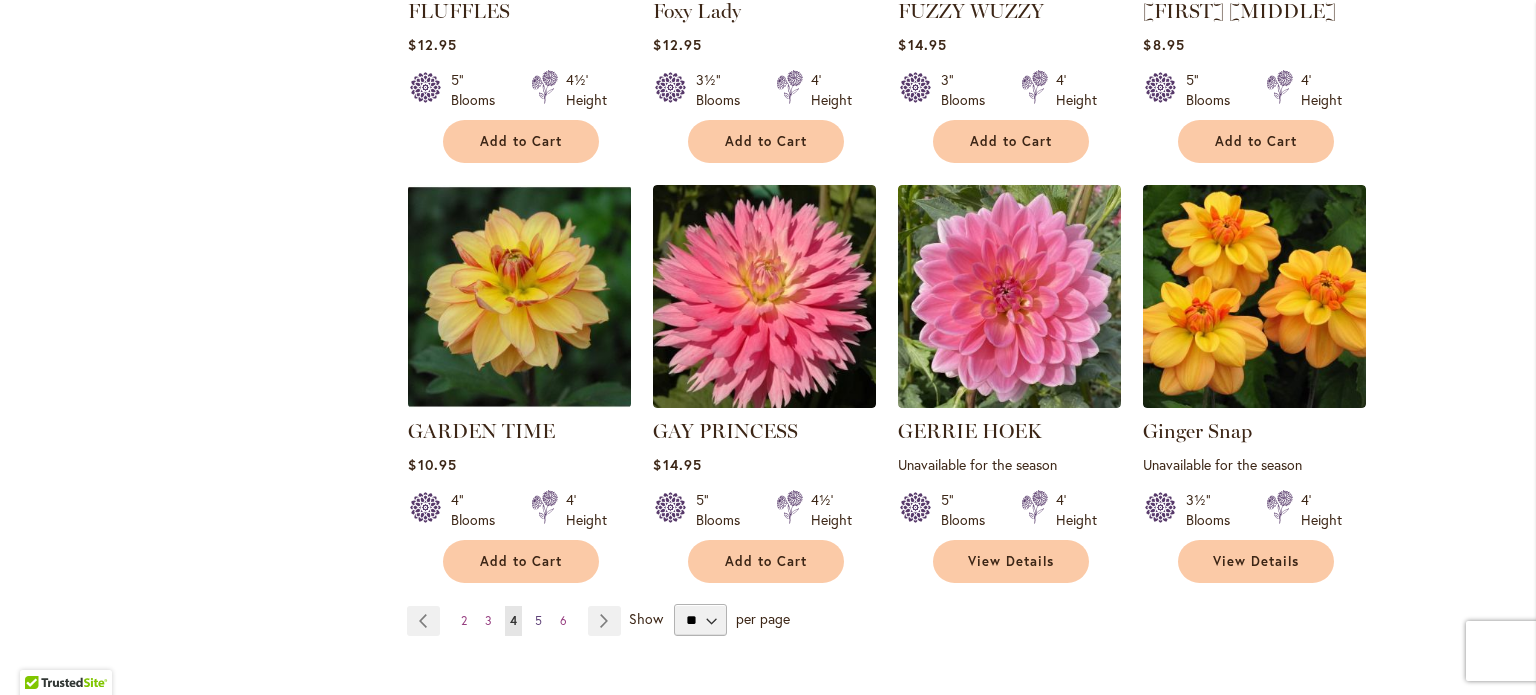 click on "5" at bounding box center [538, 620] 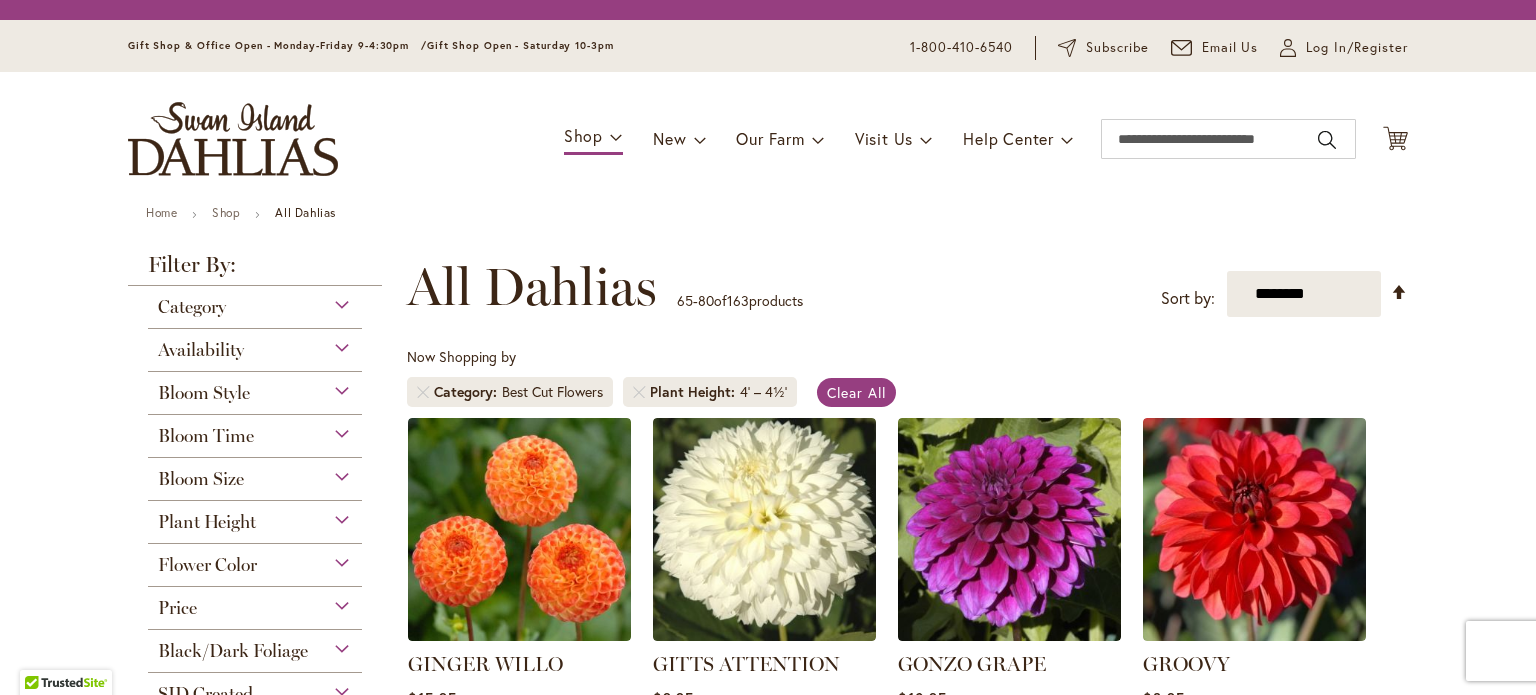 scroll, scrollTop: 0, scrollLeft: 0, axis: both 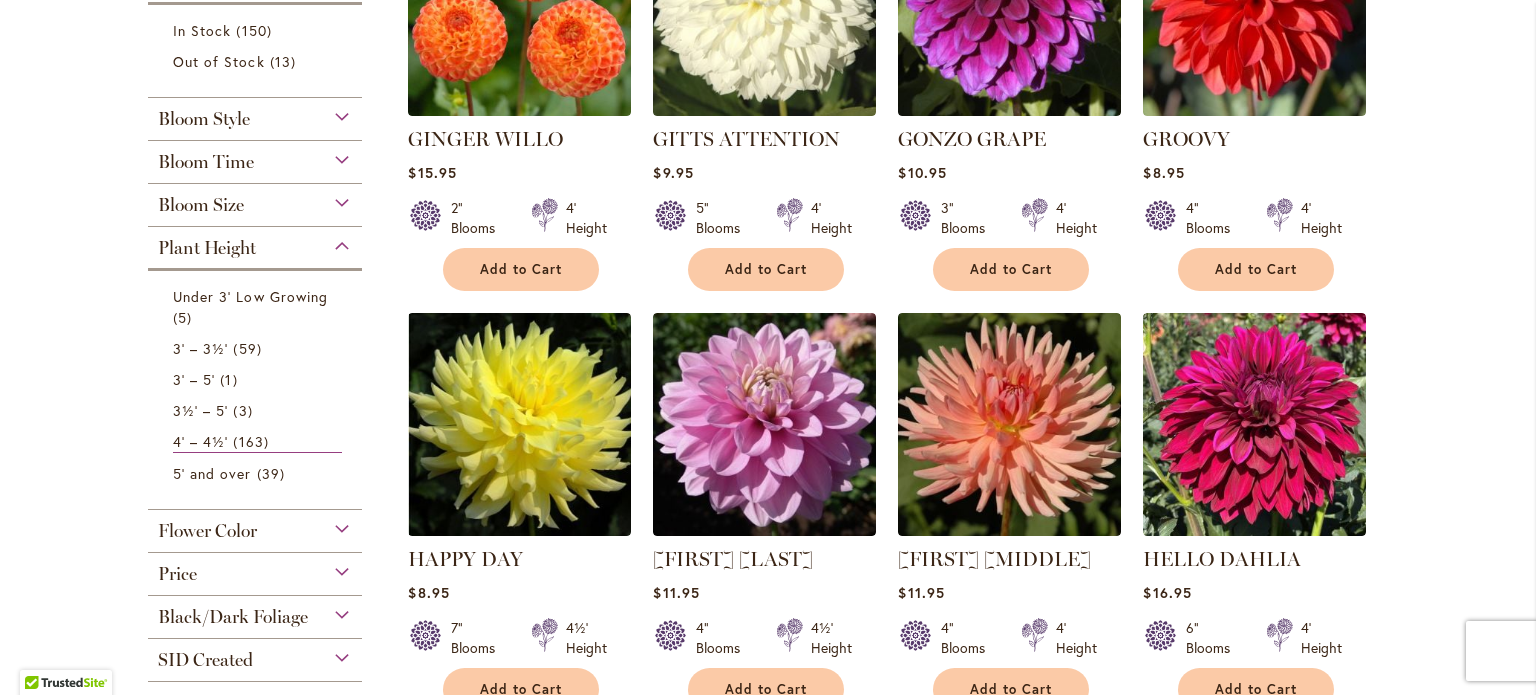 click on "Bloom Size" at bounding box center (255, 200) 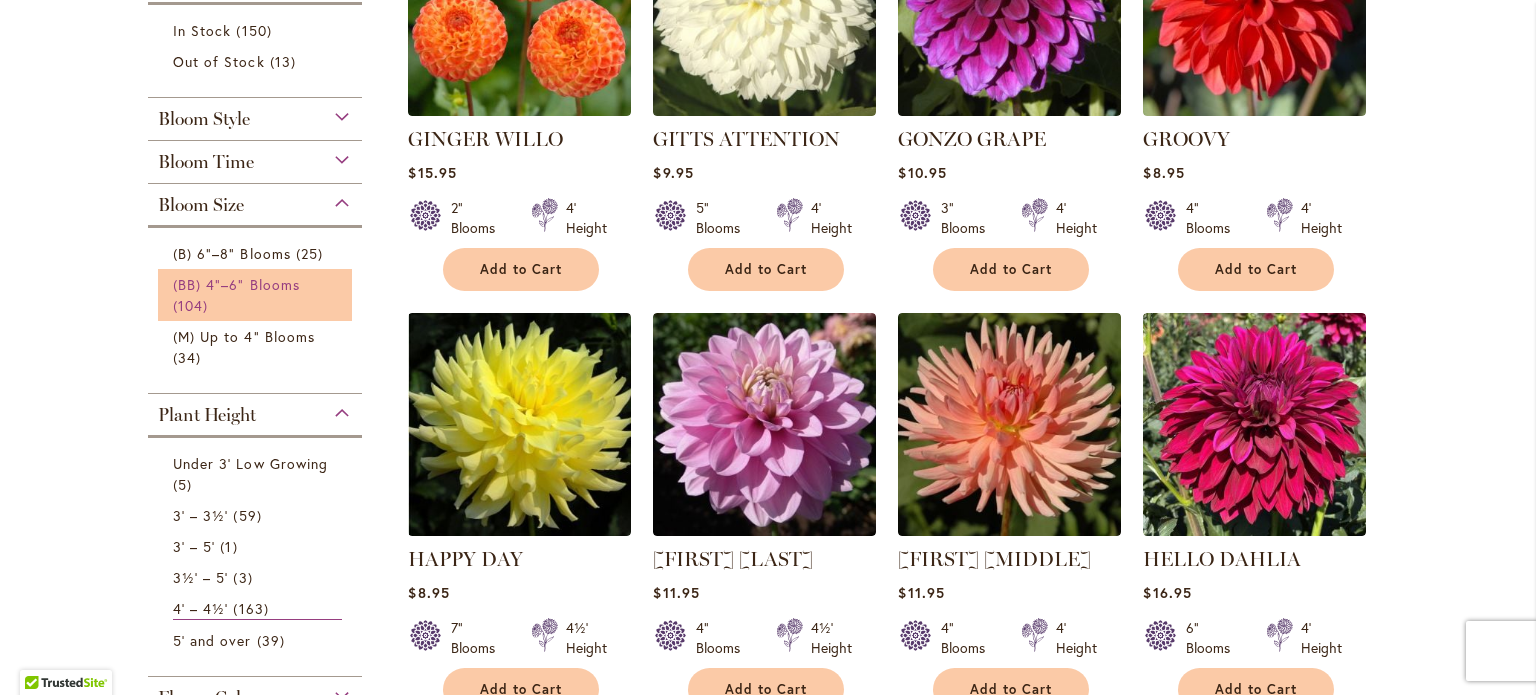 click on "(BB) 4"–6" Blooms" at bounding box center (236, 284) 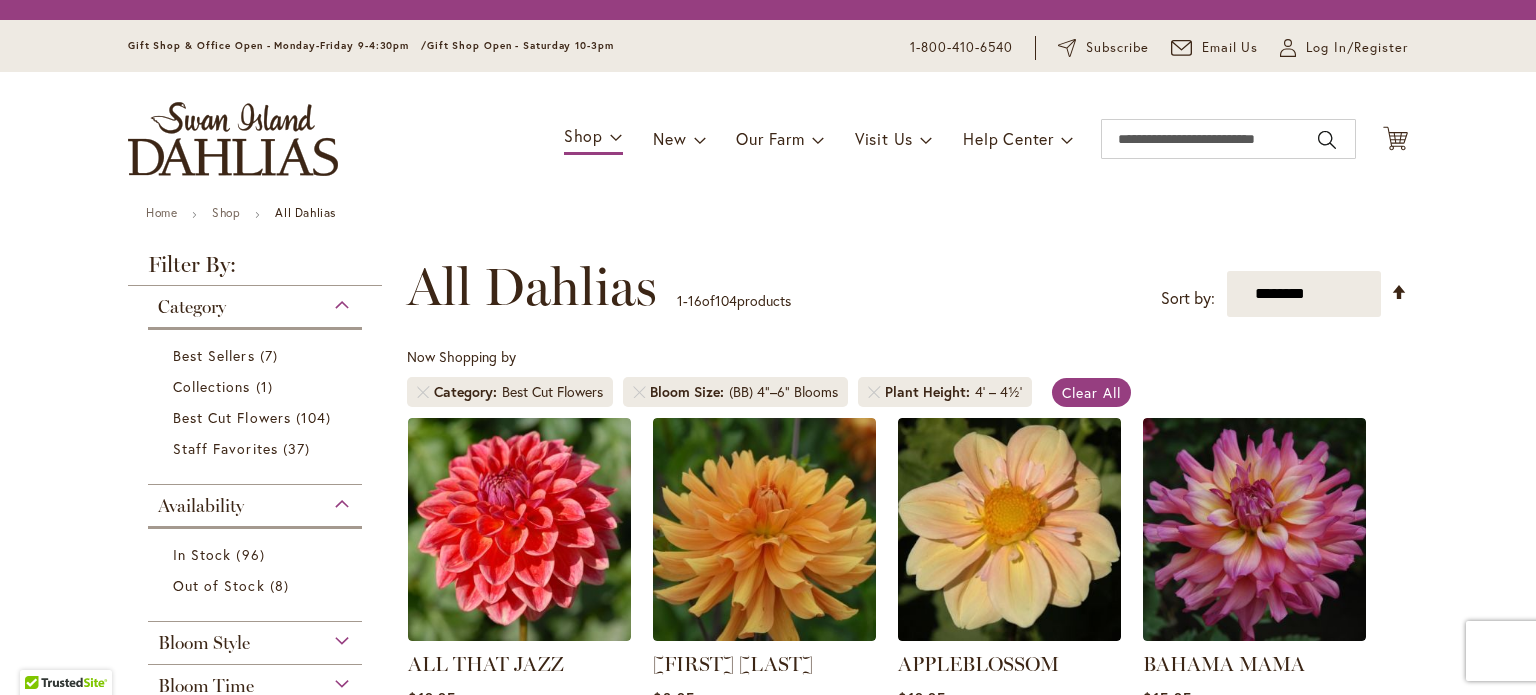 scroll, scrollTop: 0, scrollLeft: 0, axis: both 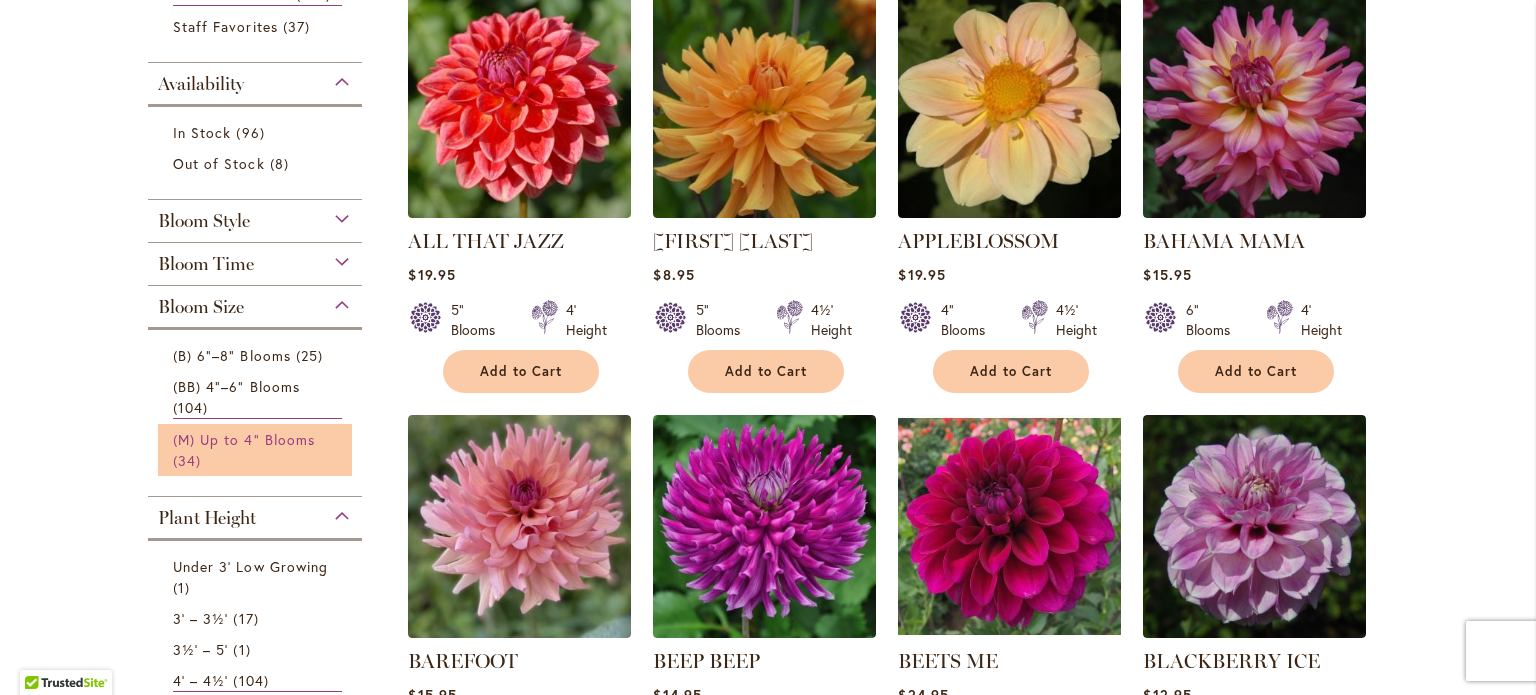 click on "(M) Up to 4" Blooms
34
items" at bounding box center (257, 450) 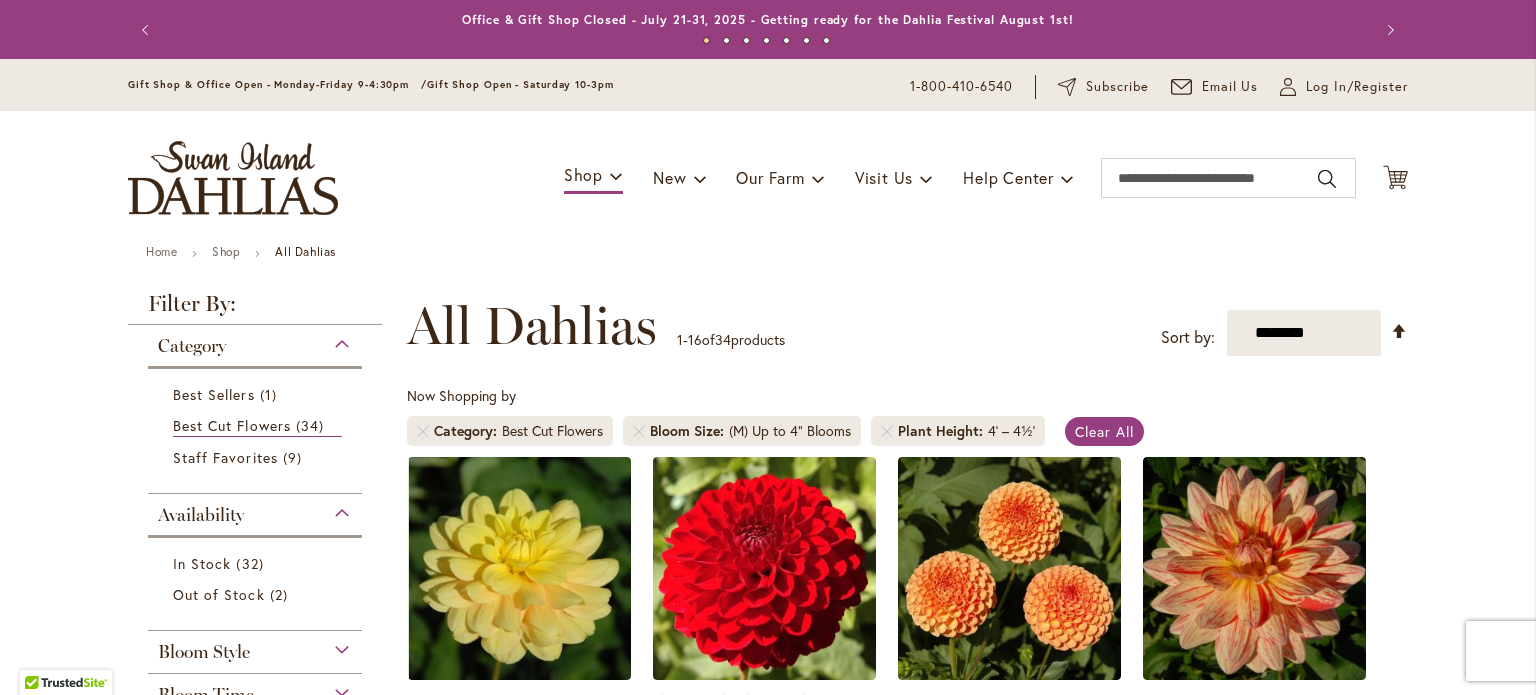 scroll, scrollTop: 0, scrollLeft: 0, axis: both 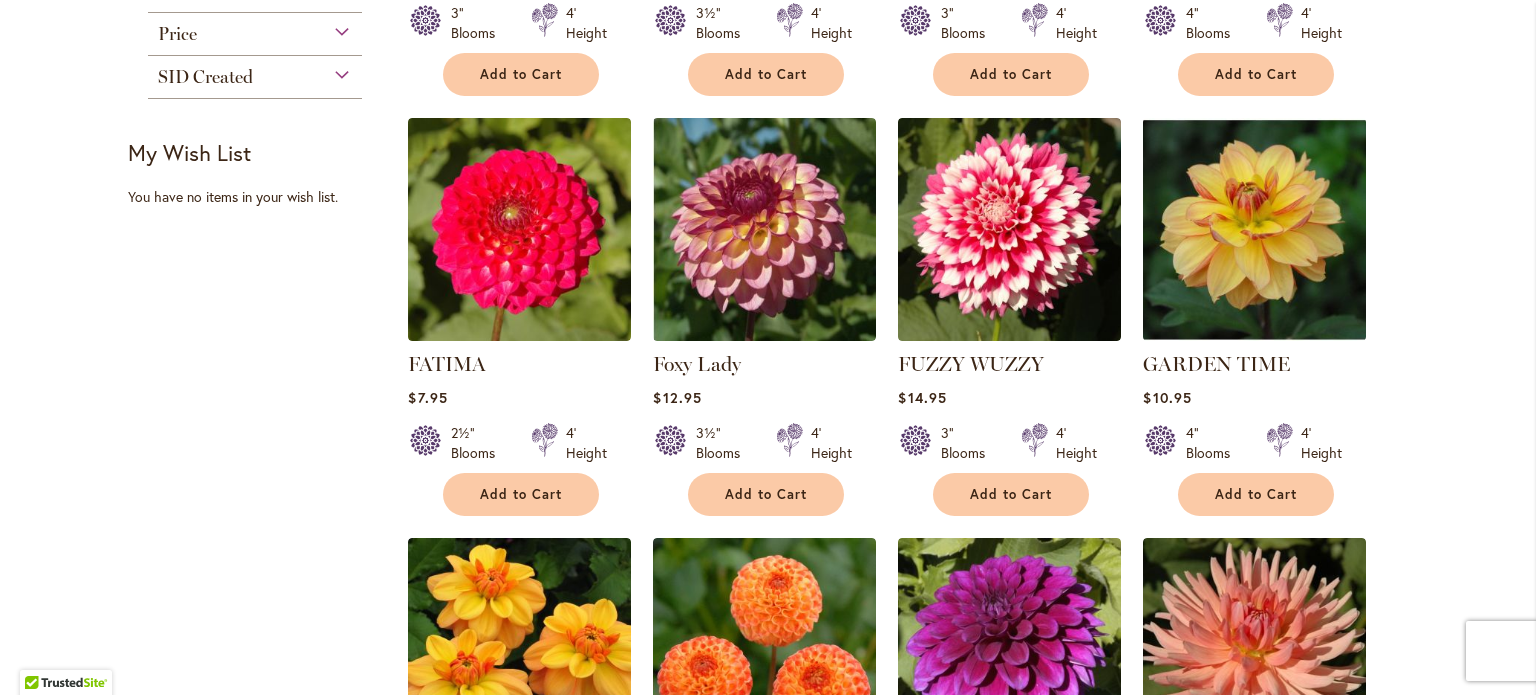click on "Skip to Content
Gift Shop & Office Open - Monday-Friday 9-4:30pm   /    Gift Shop Open - Saturday 10-3pm
1-800-410-6540
Subscribe
Email Us
My Account
Log In/Register
Toggle Nav
Shop
Dahlia Tubers
Collections
Fresh Cut Dahlias" at bounding box center (768, 441) 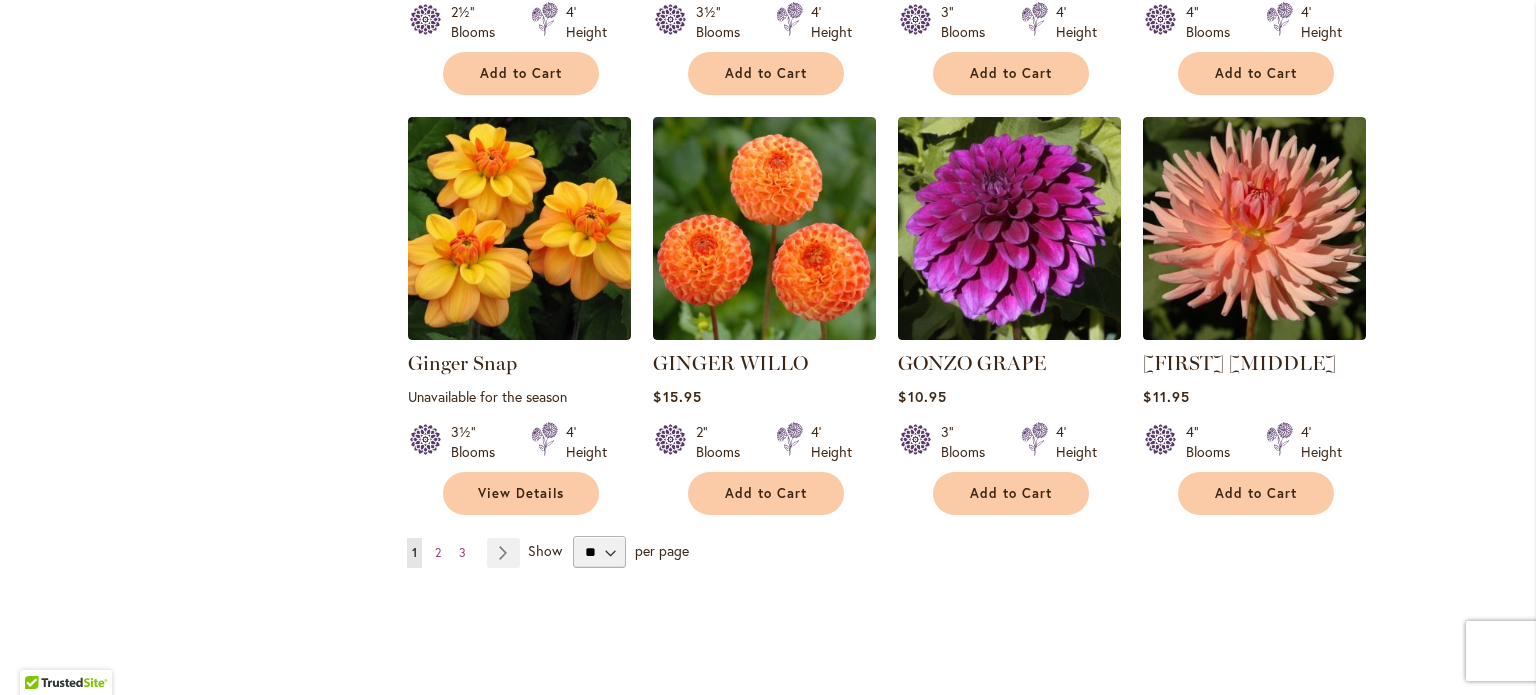 scroll, scrollTop: 1600, scrollLeft: 0, axis: vertical 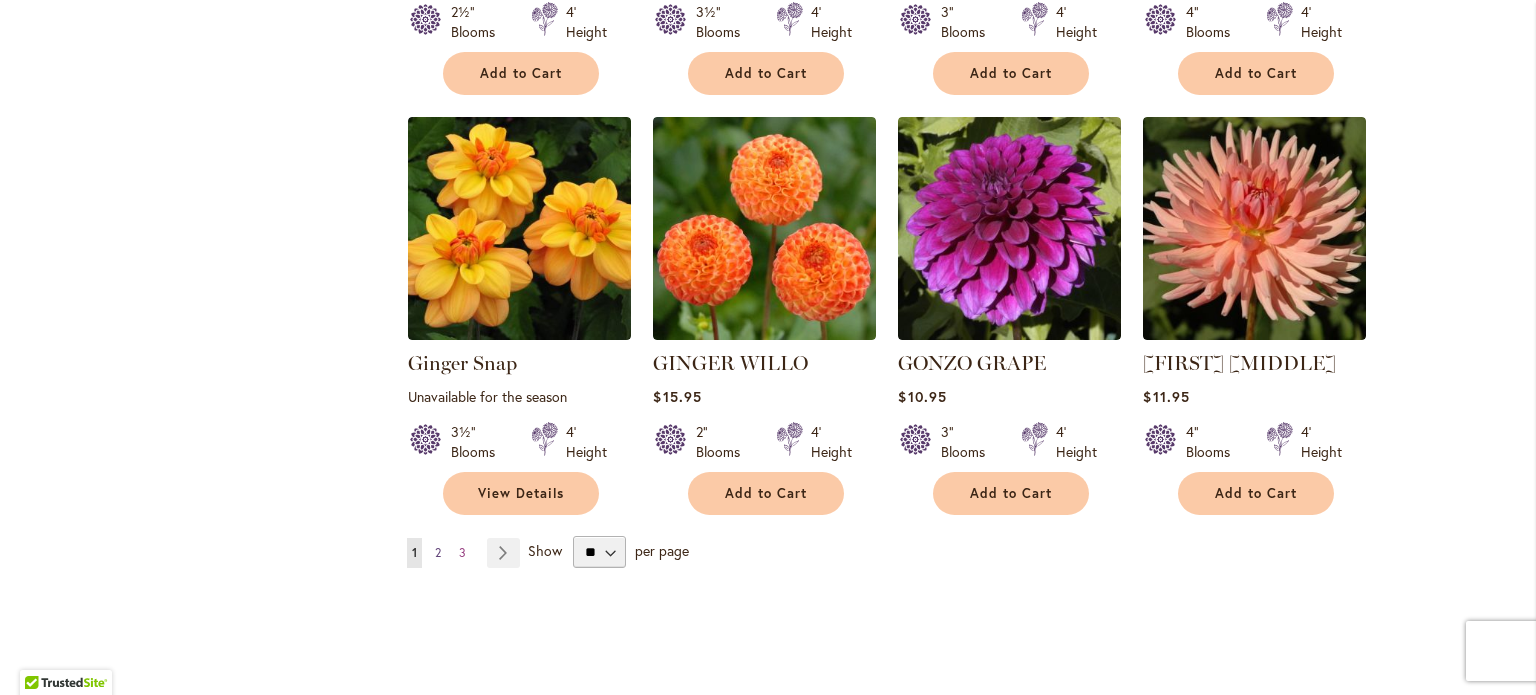 click on "2" at bounding box center (438, 552) 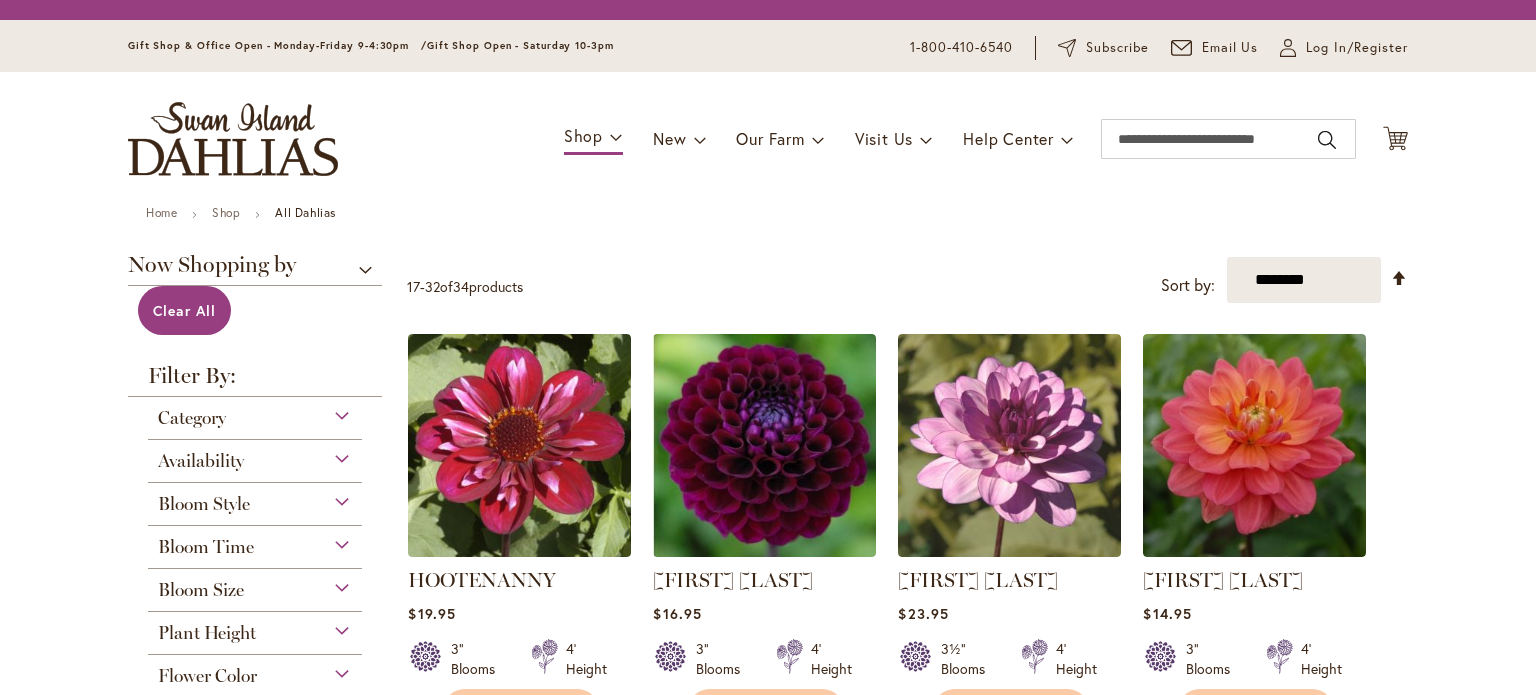 scroll, scrollTop: 0, scrollLeft: 0, axis: both 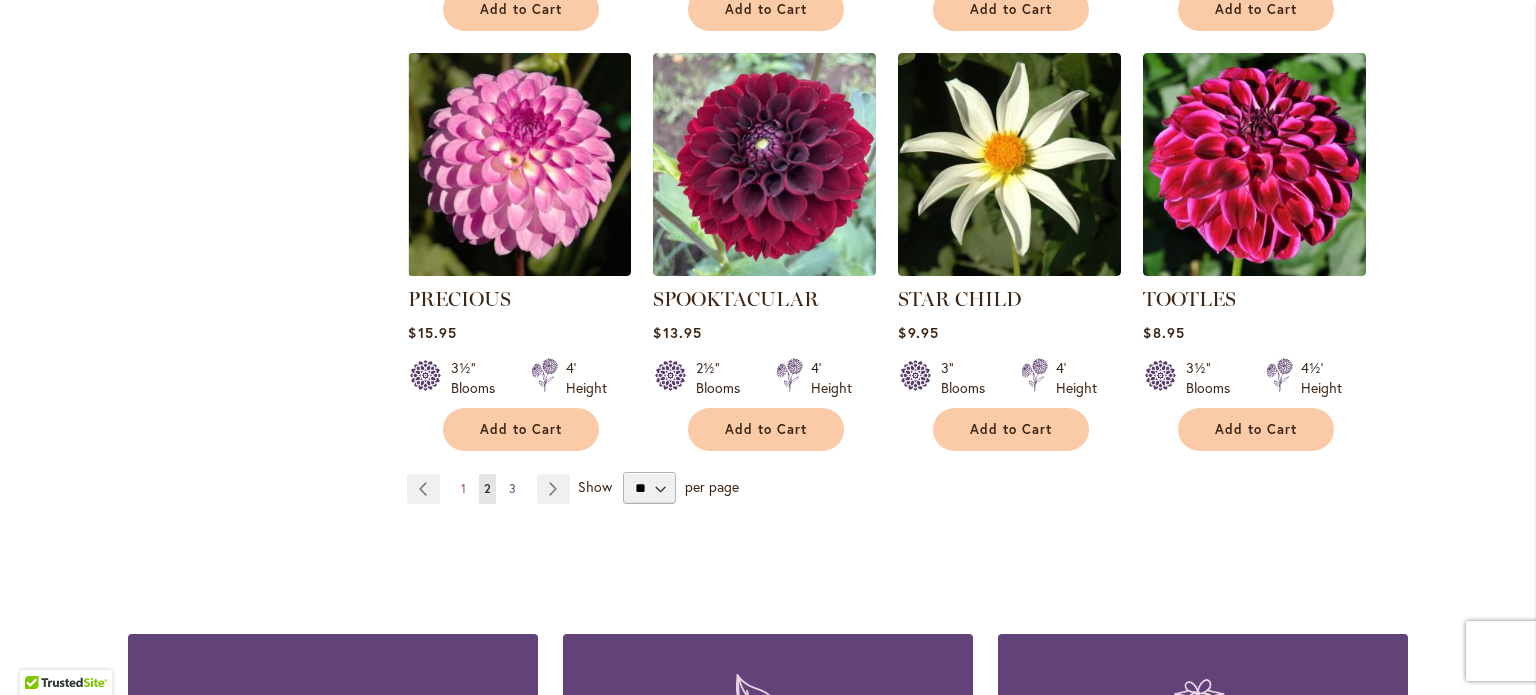click on "3" at bounding box center (512, 488) 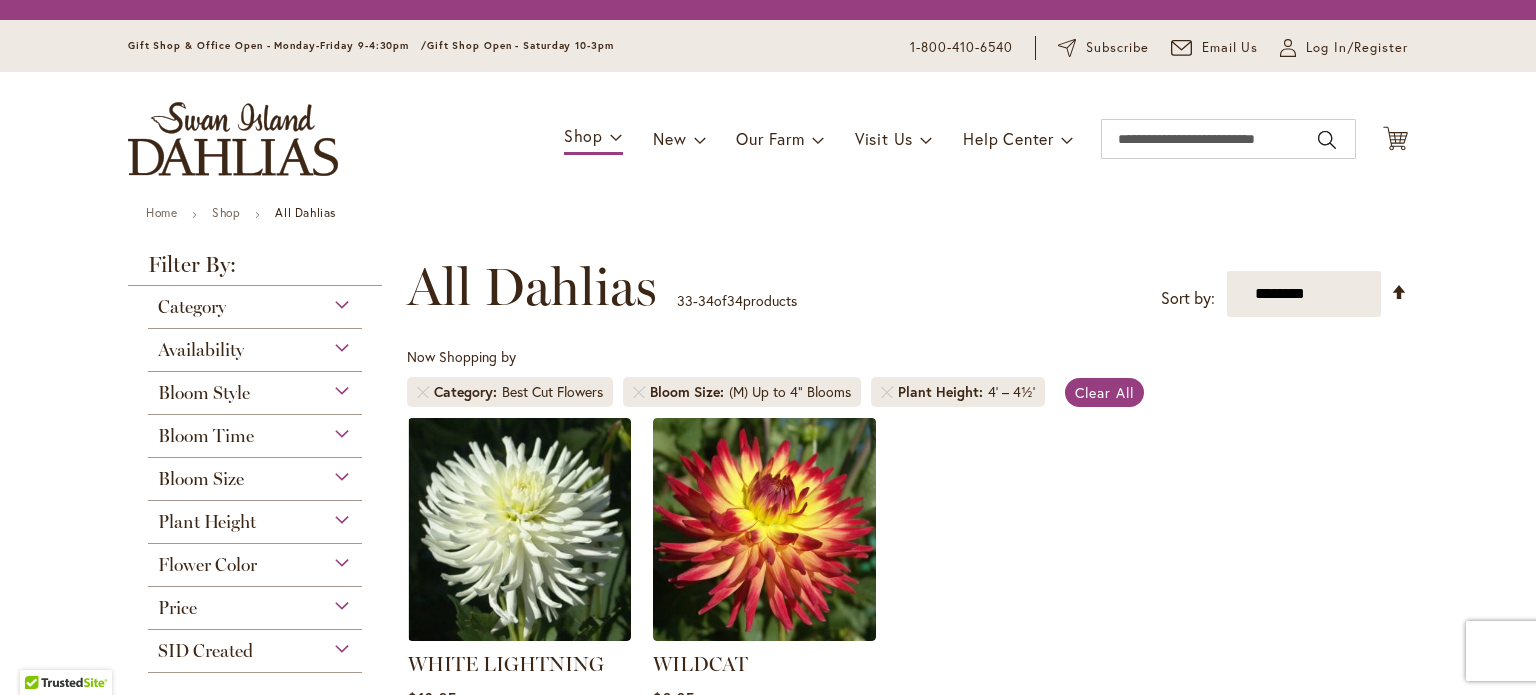 scroll, scrollTop: 0, scrollLeft: 0, axis: both 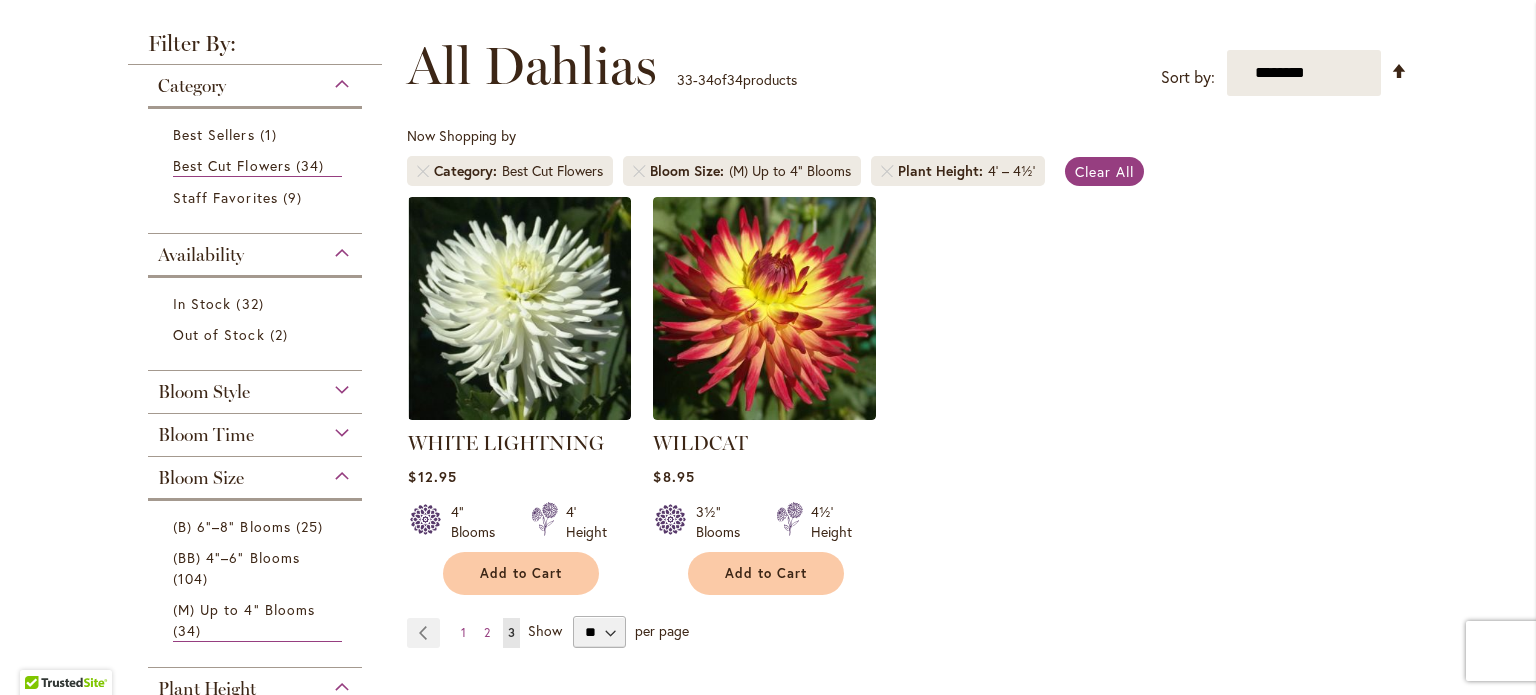 click on "WHITE LIGHTNING
Rating:
100%
1                  Review
$12.95
4" Blooms 4' Height" at bounding box center [907, 396] 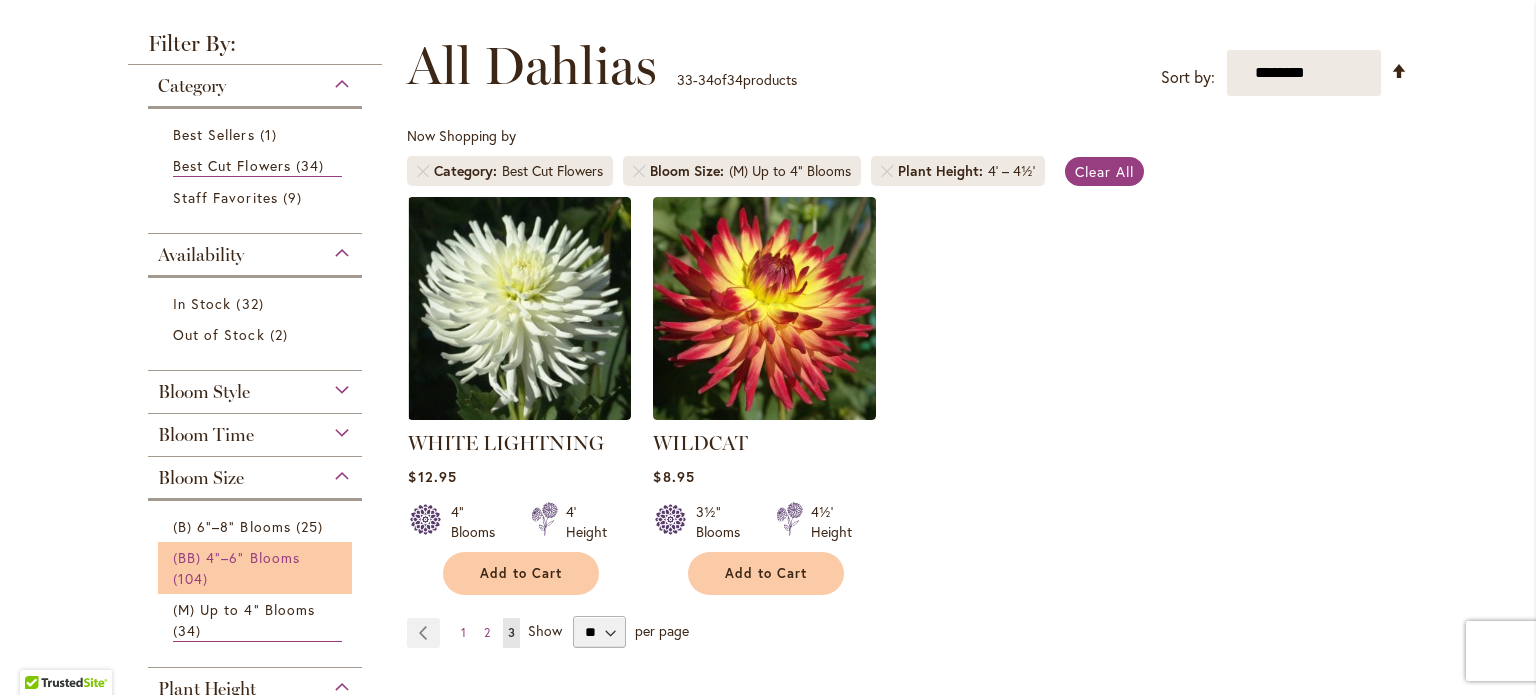 click on "(BB) 4"–6" Blooms" at bounding box center [236, 557] 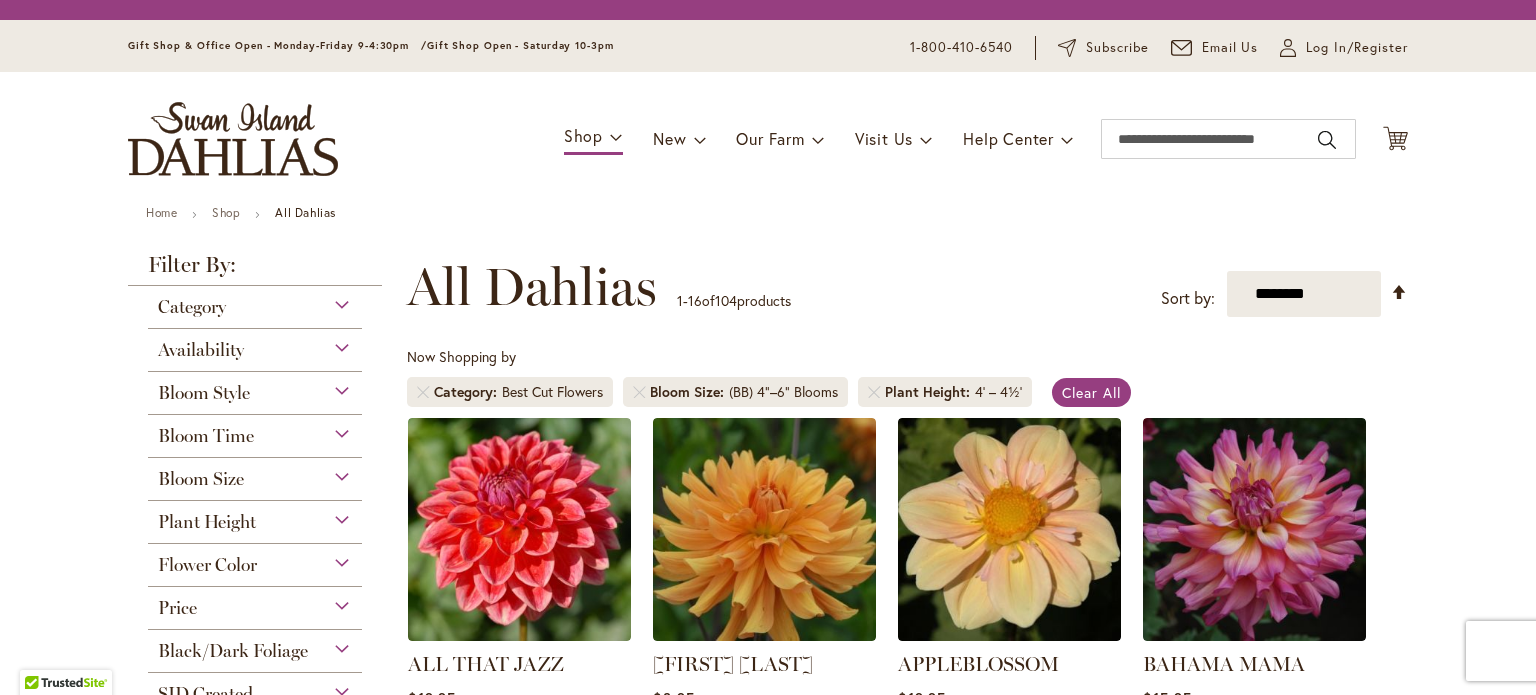 scroll, scrollTop: 0, scrollLeft: 0, axis: both 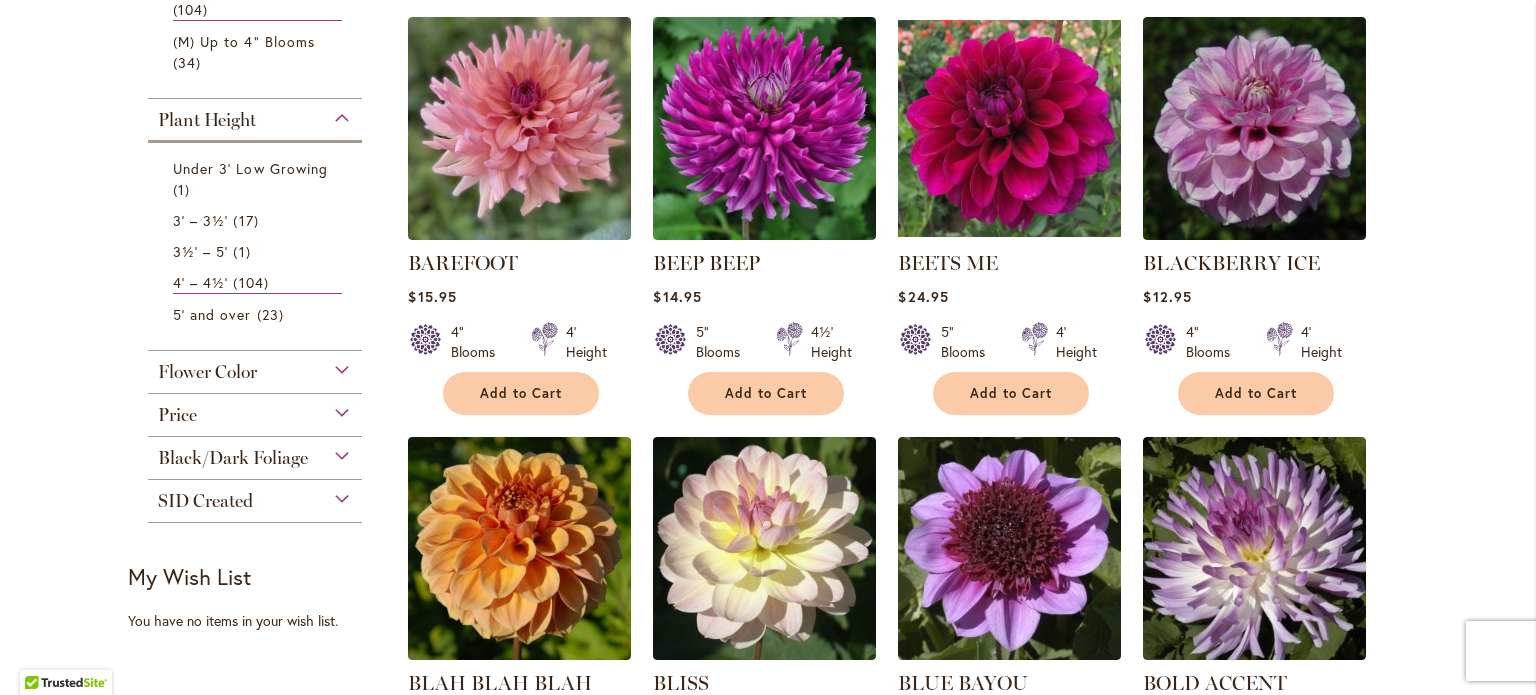 click on "Flower Color" at bounding box center [255, 367] 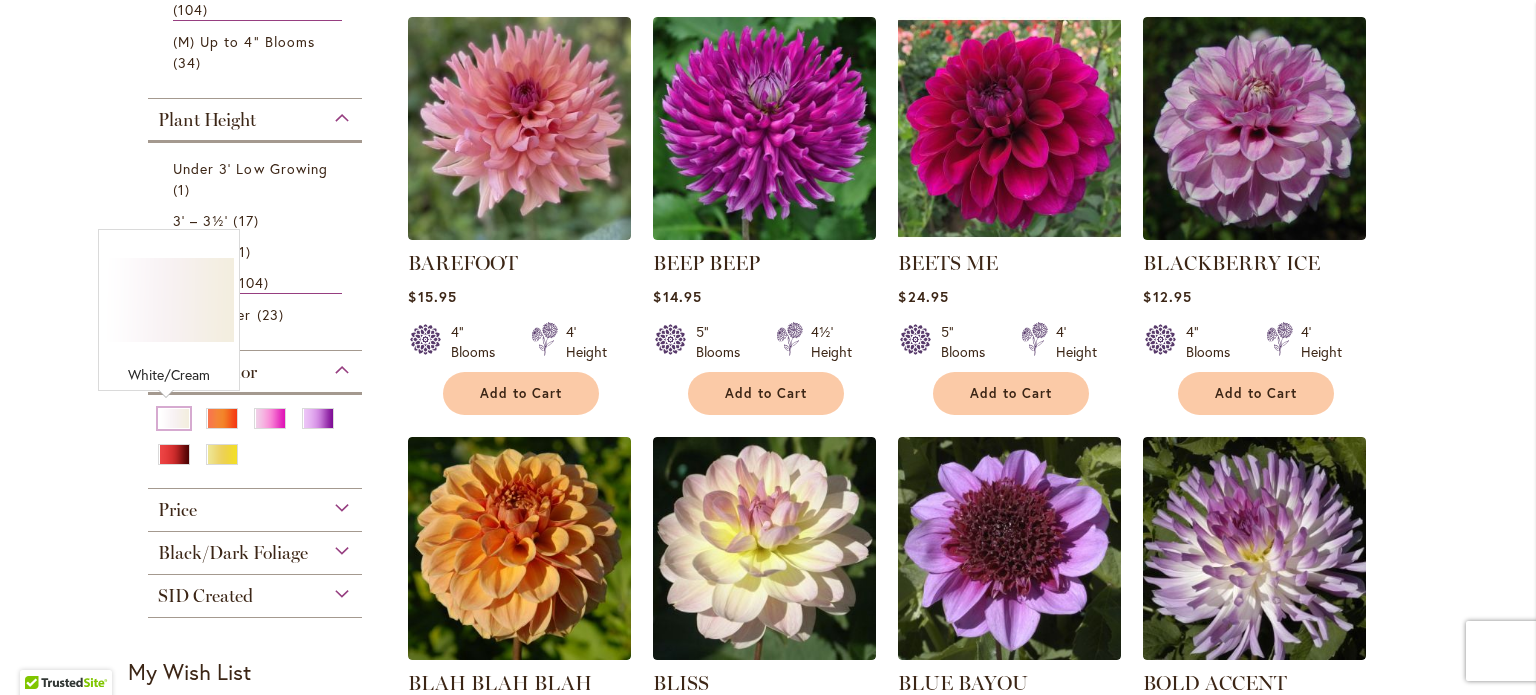 click at bounding box center (174, 418) 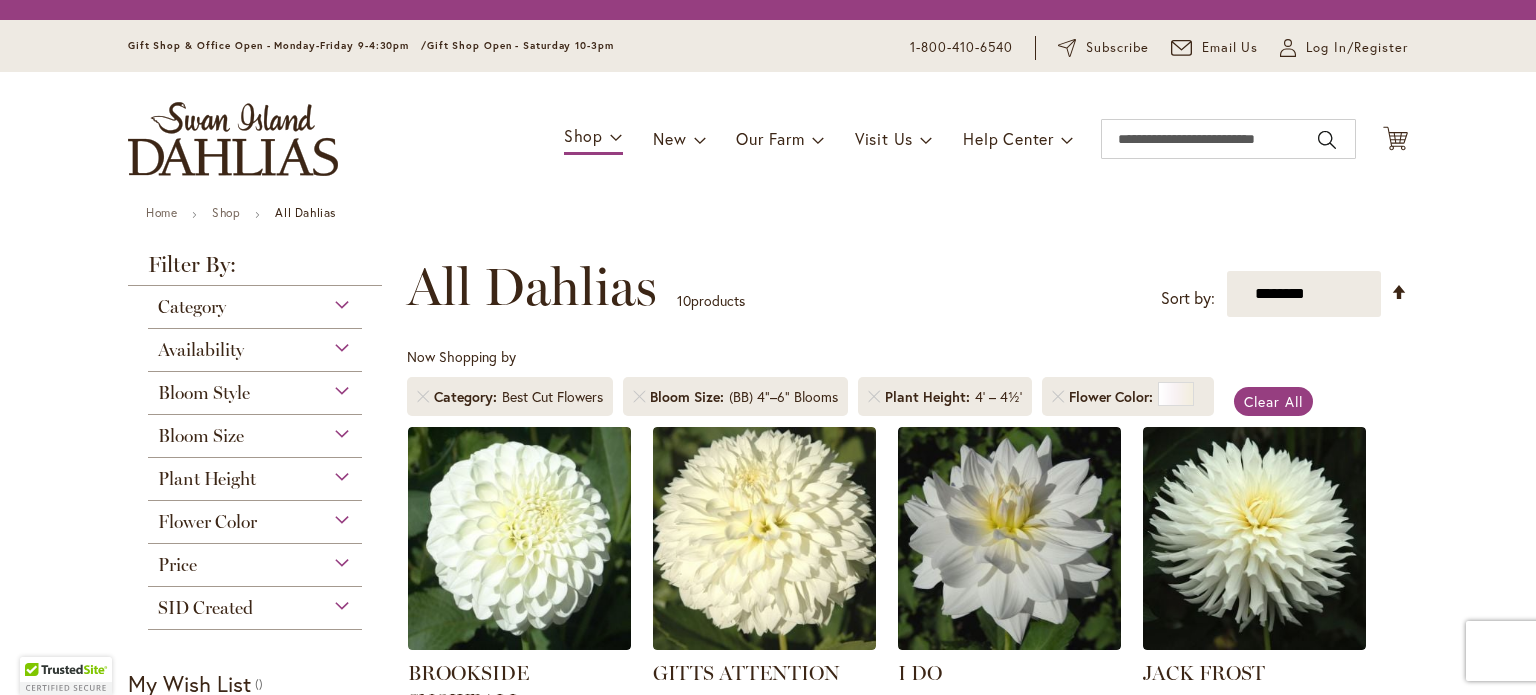scroll, scrollTop: 0, scrollLeft: 0, axis: both 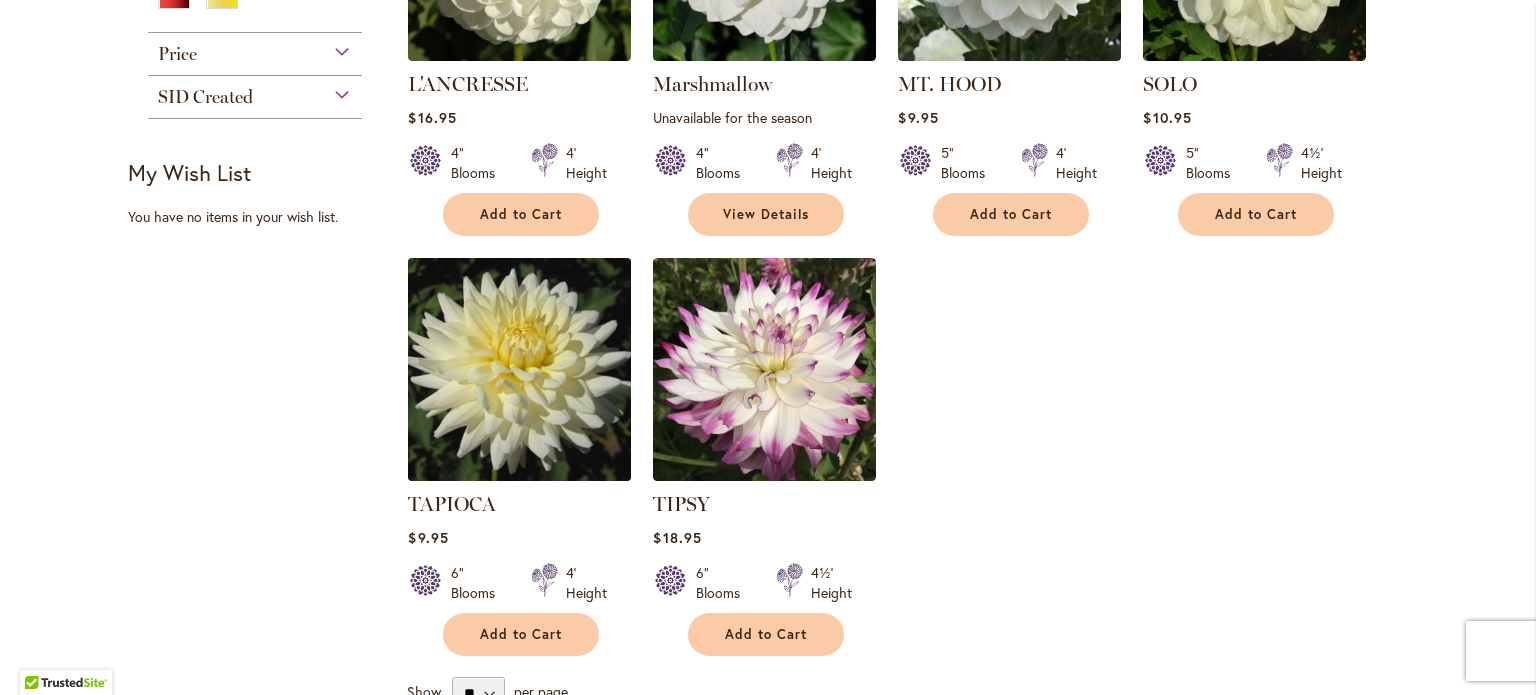 click at bounding box center (520, 369) 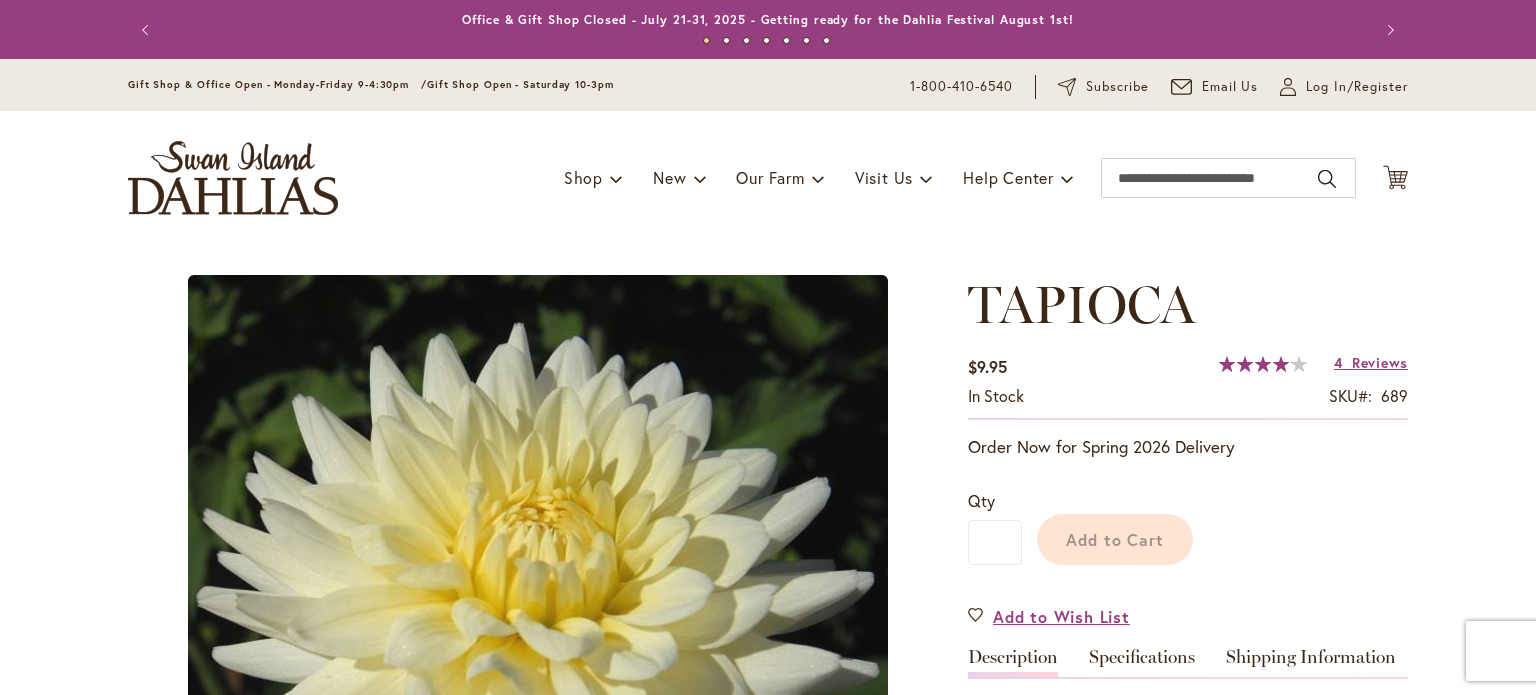 scroll, scrollTop: 0, scrollLeft: 0, axis: both 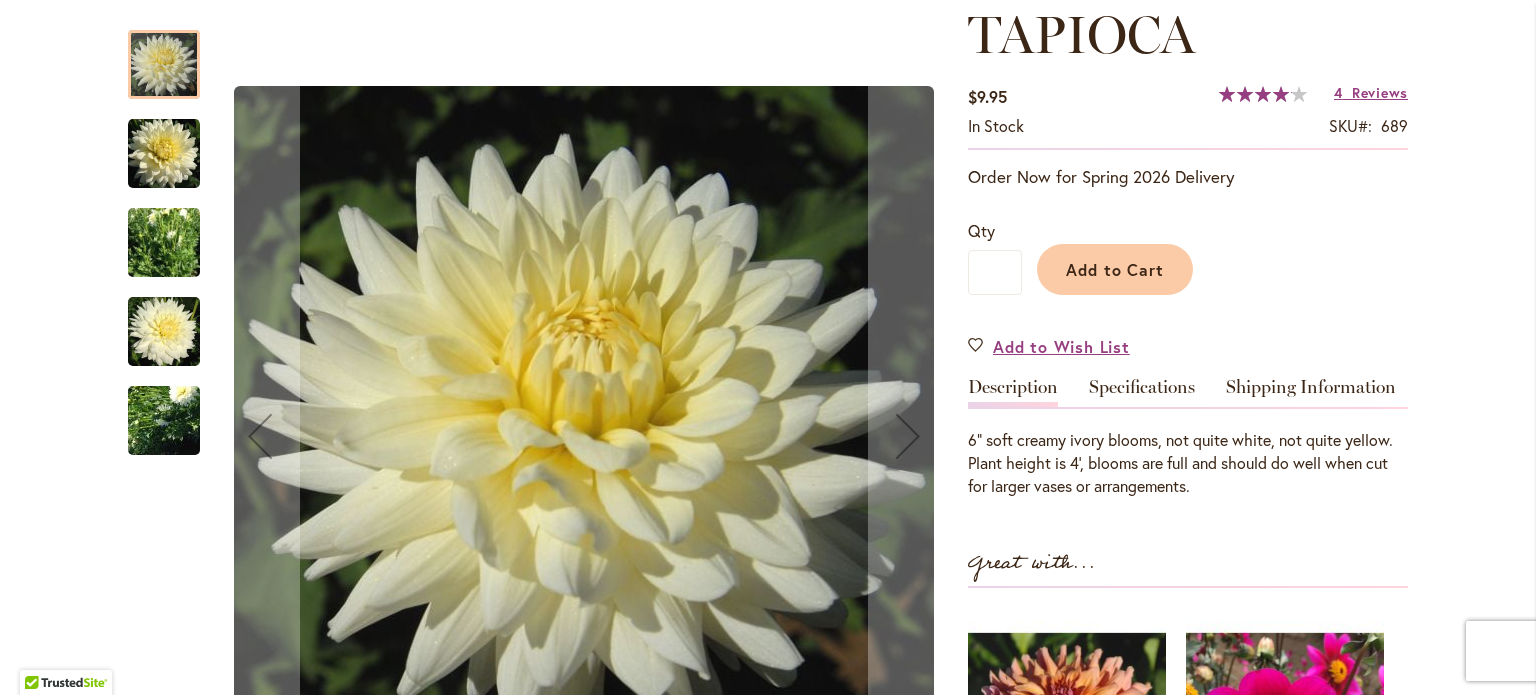 click at bounding box center (164, 153) 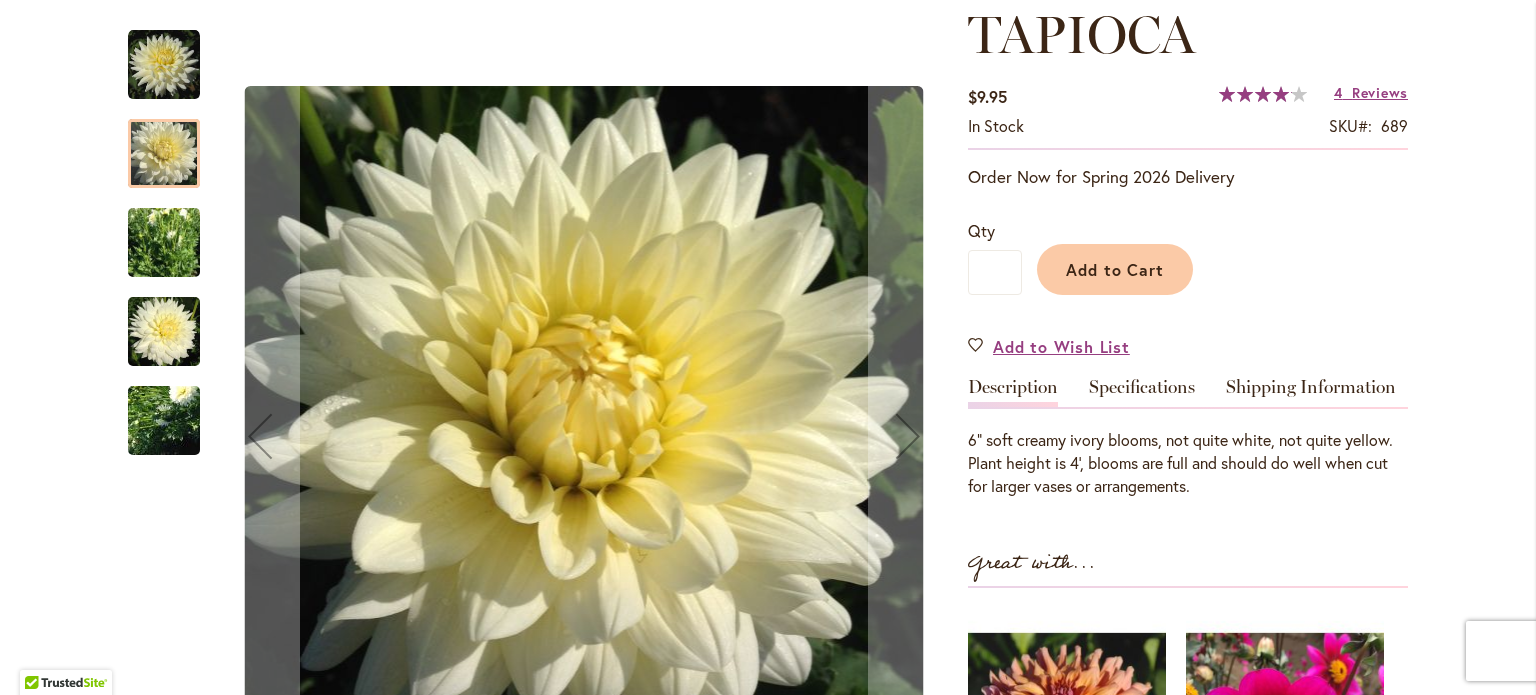 click at bounding box center [164, 242] 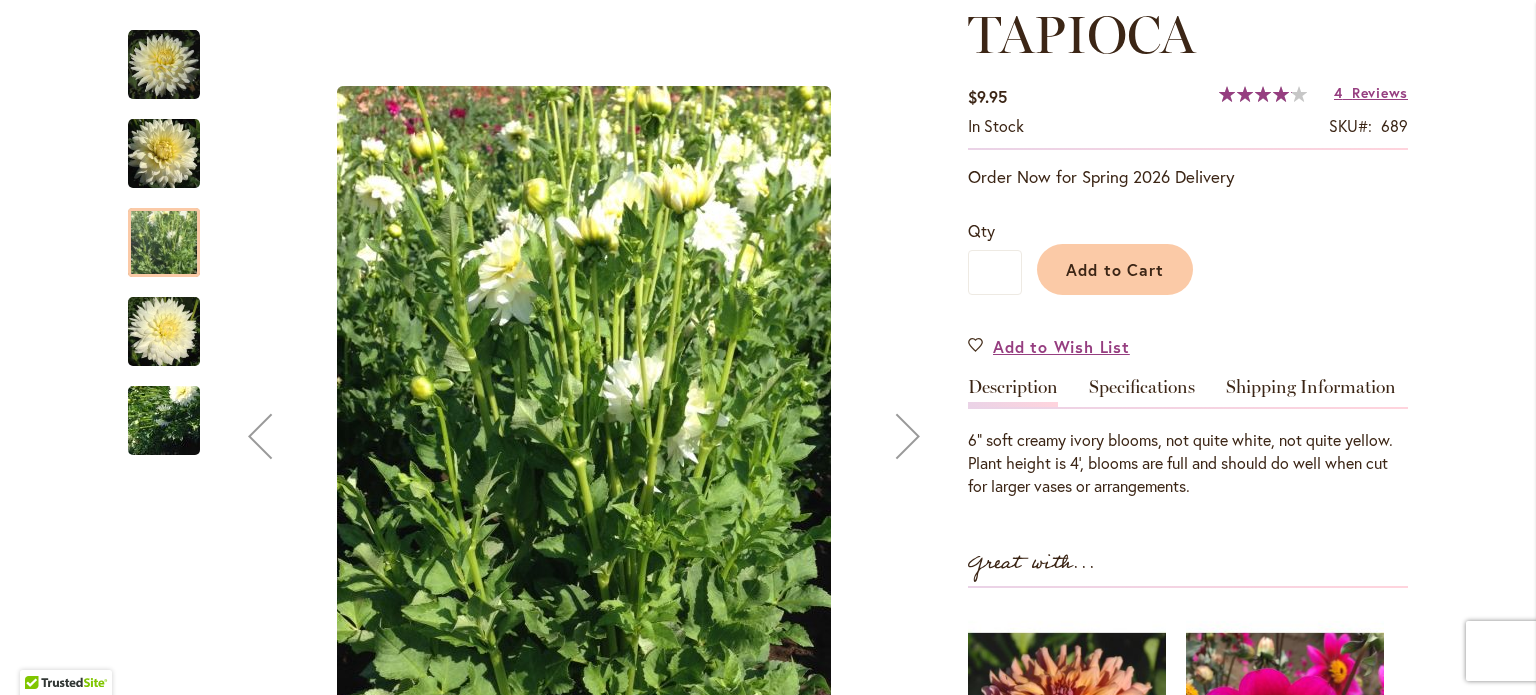 click at bounding box center [164, 332] 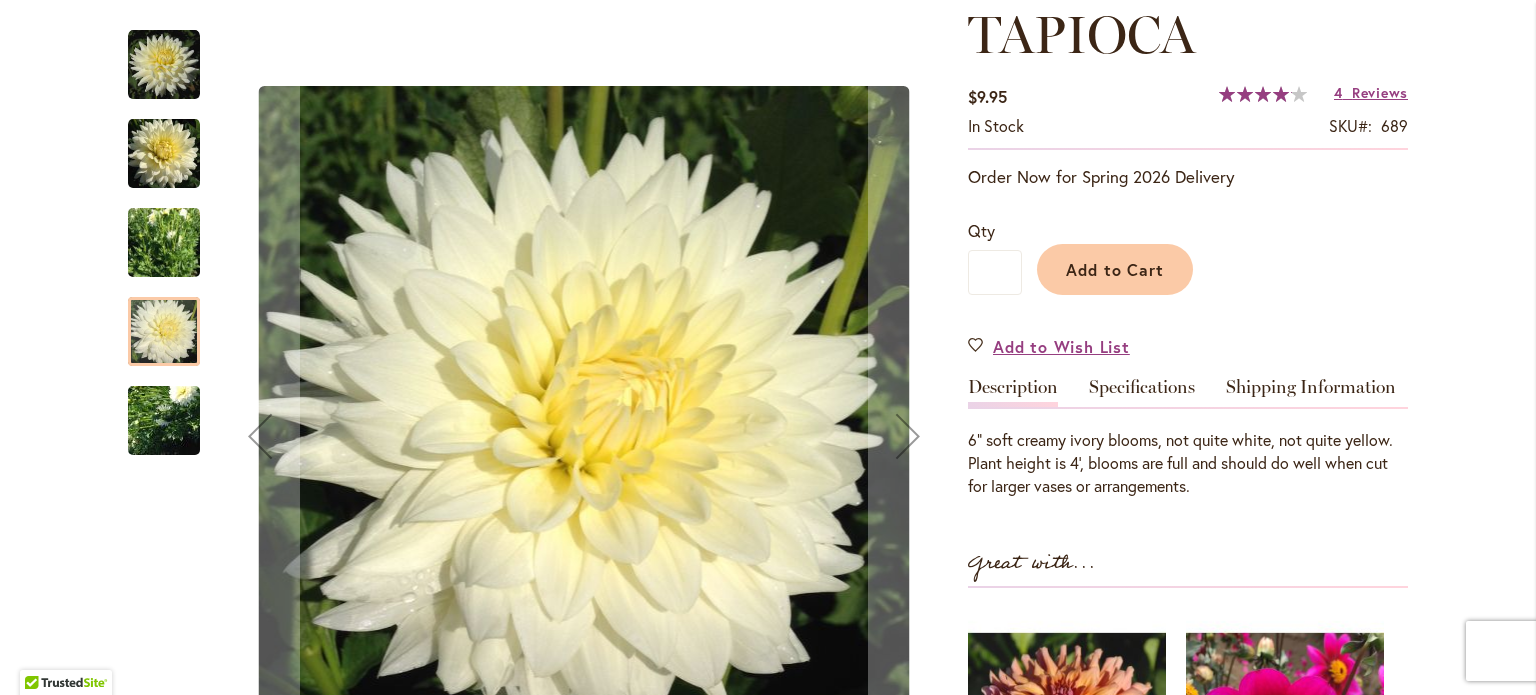 click at bounding box center [164, 421] 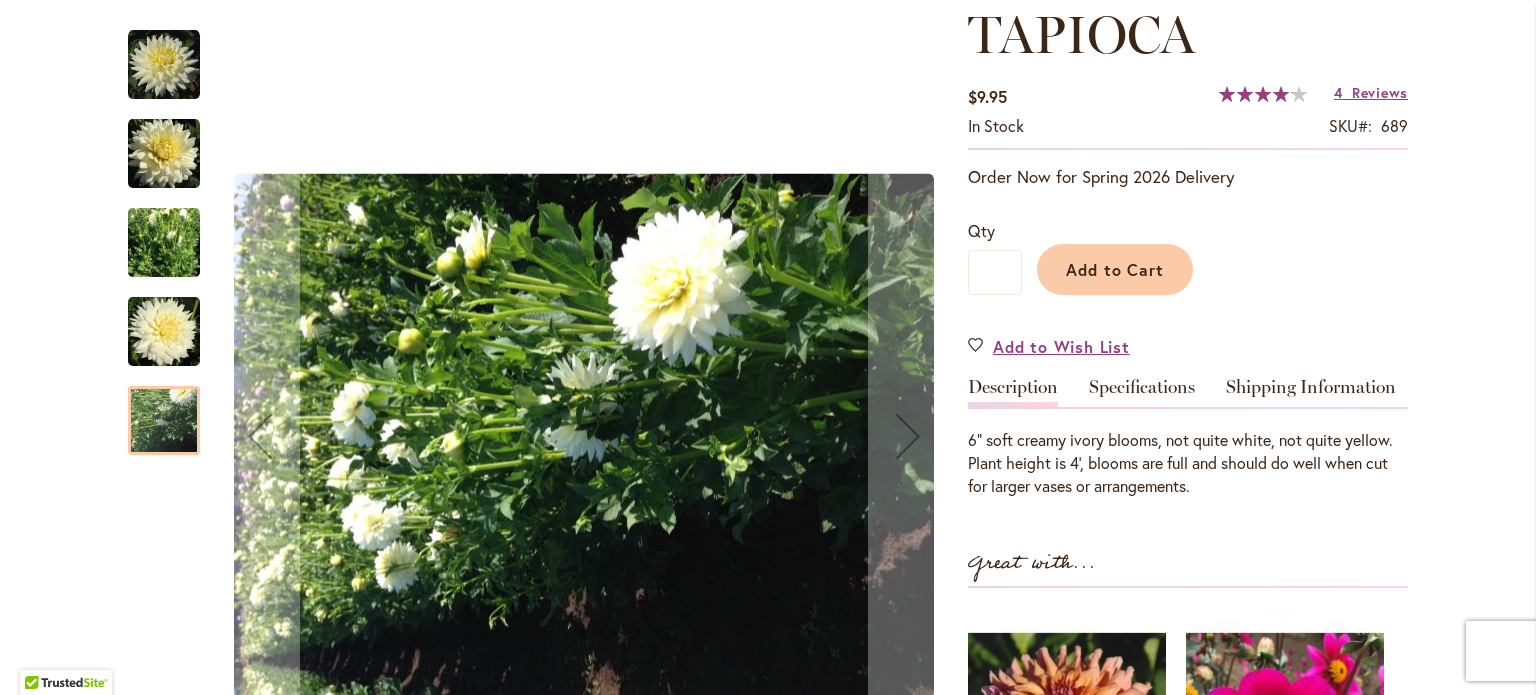 click at bounding box center [164, 65] 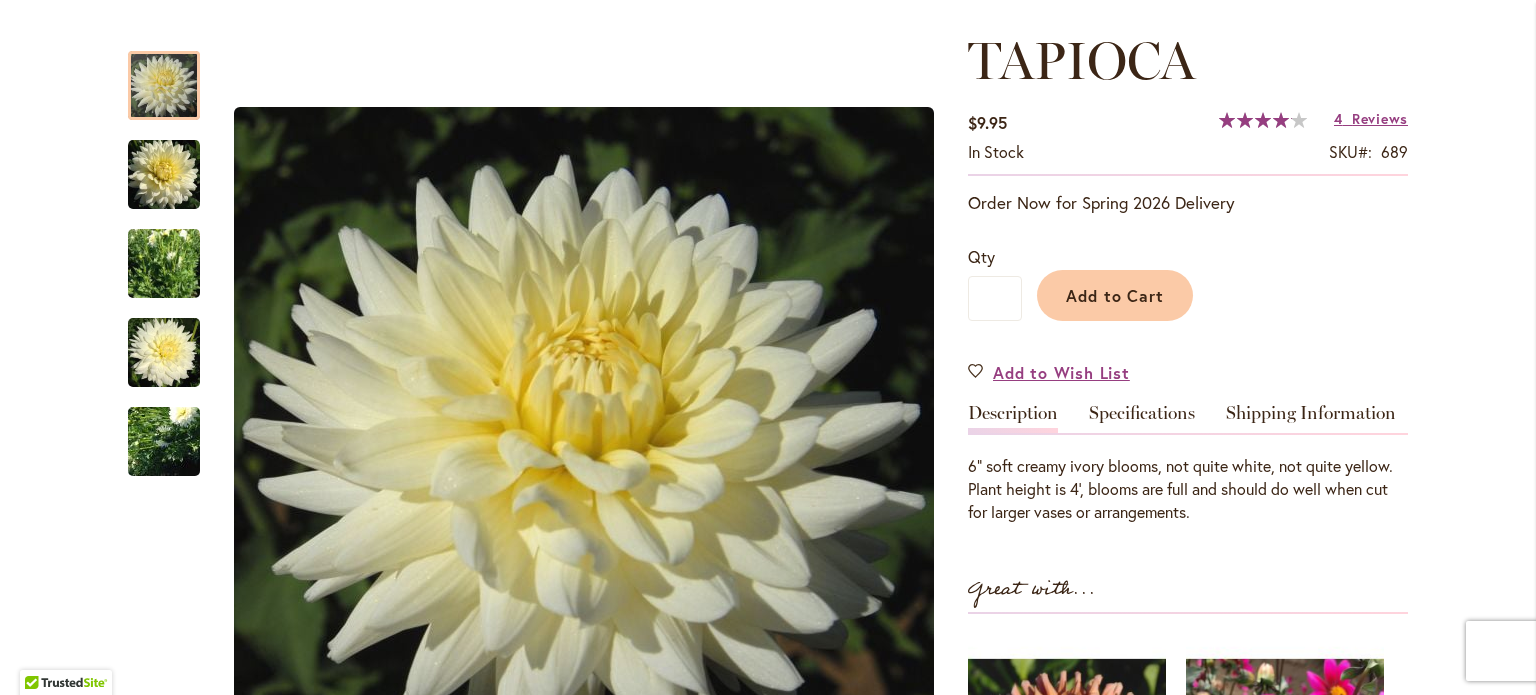 scroll, scrollTop: 162, scrollLeft: 0, axis: vertical 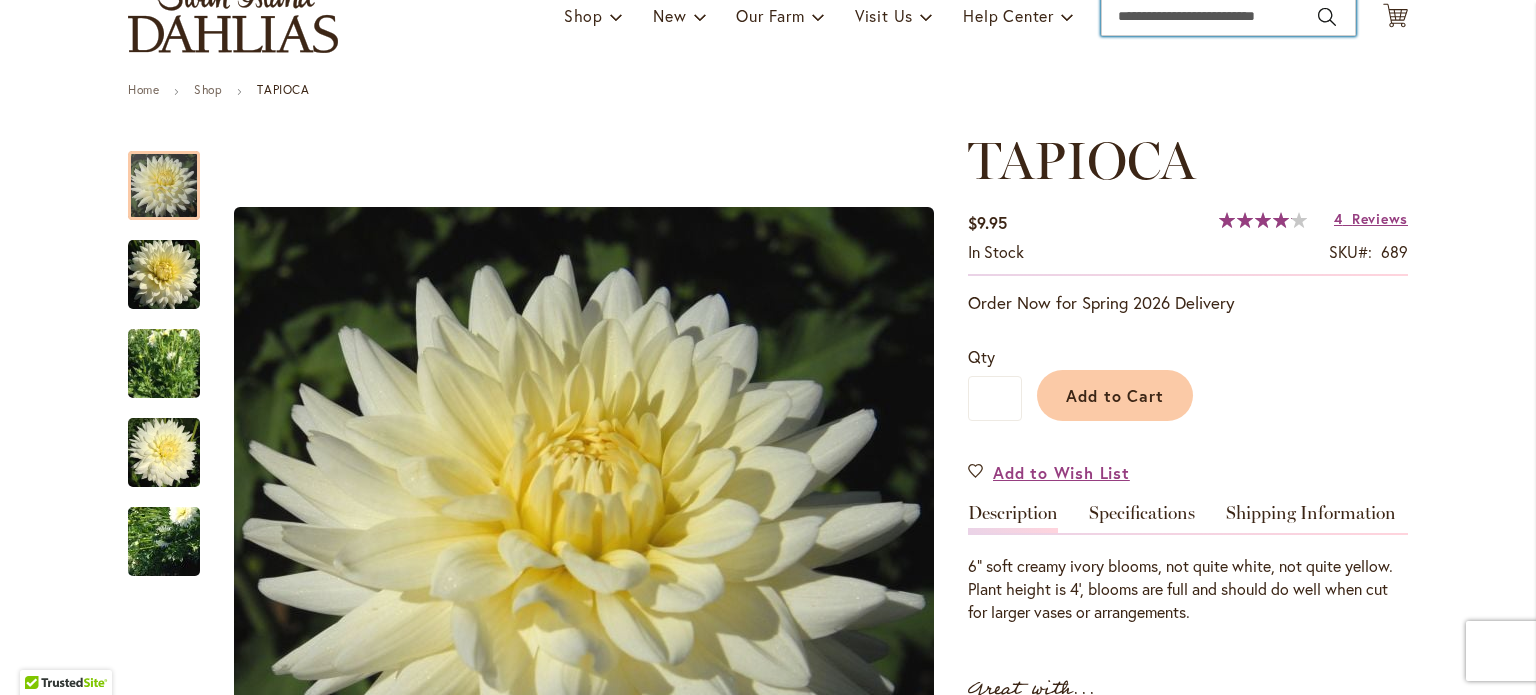 click on "Search" at bounding box center (1228, 16) 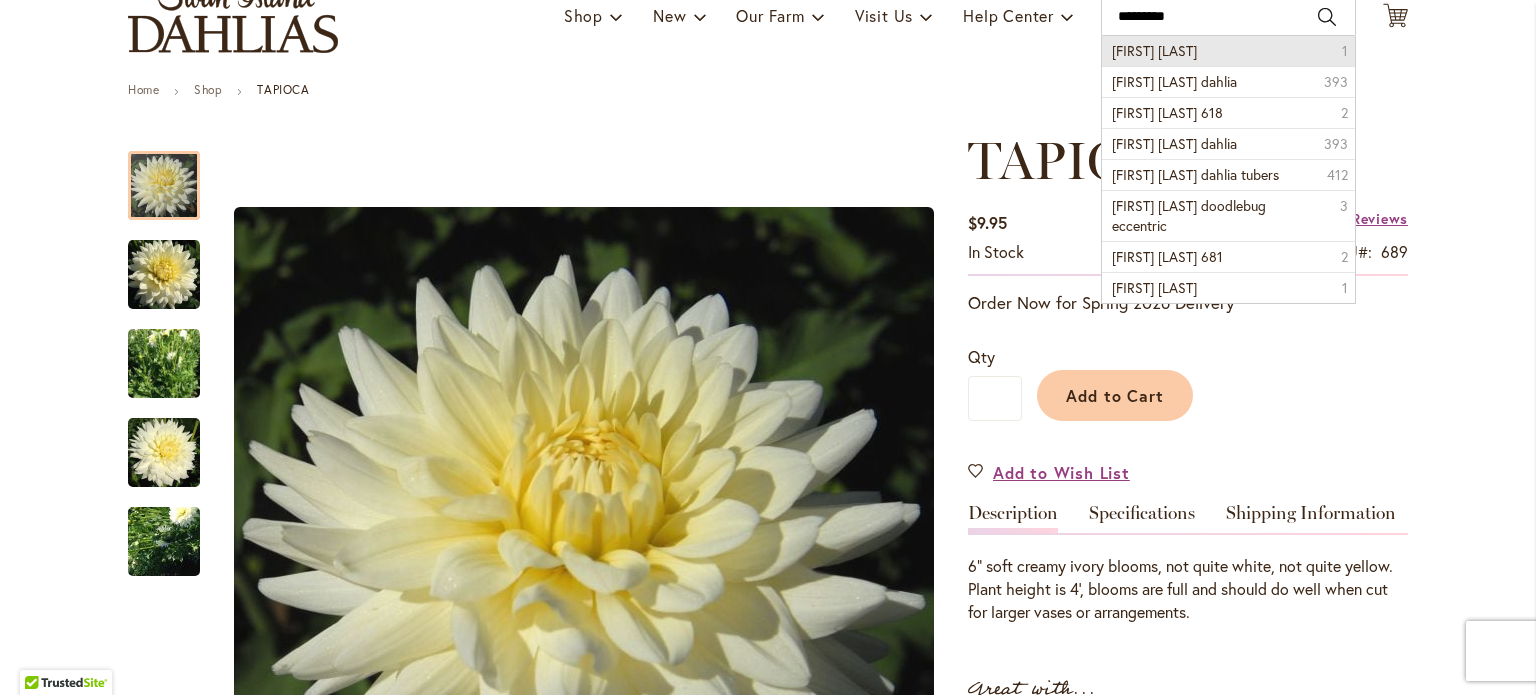 click on "Lisa lisa 1" at bounding box center (1228, 51) 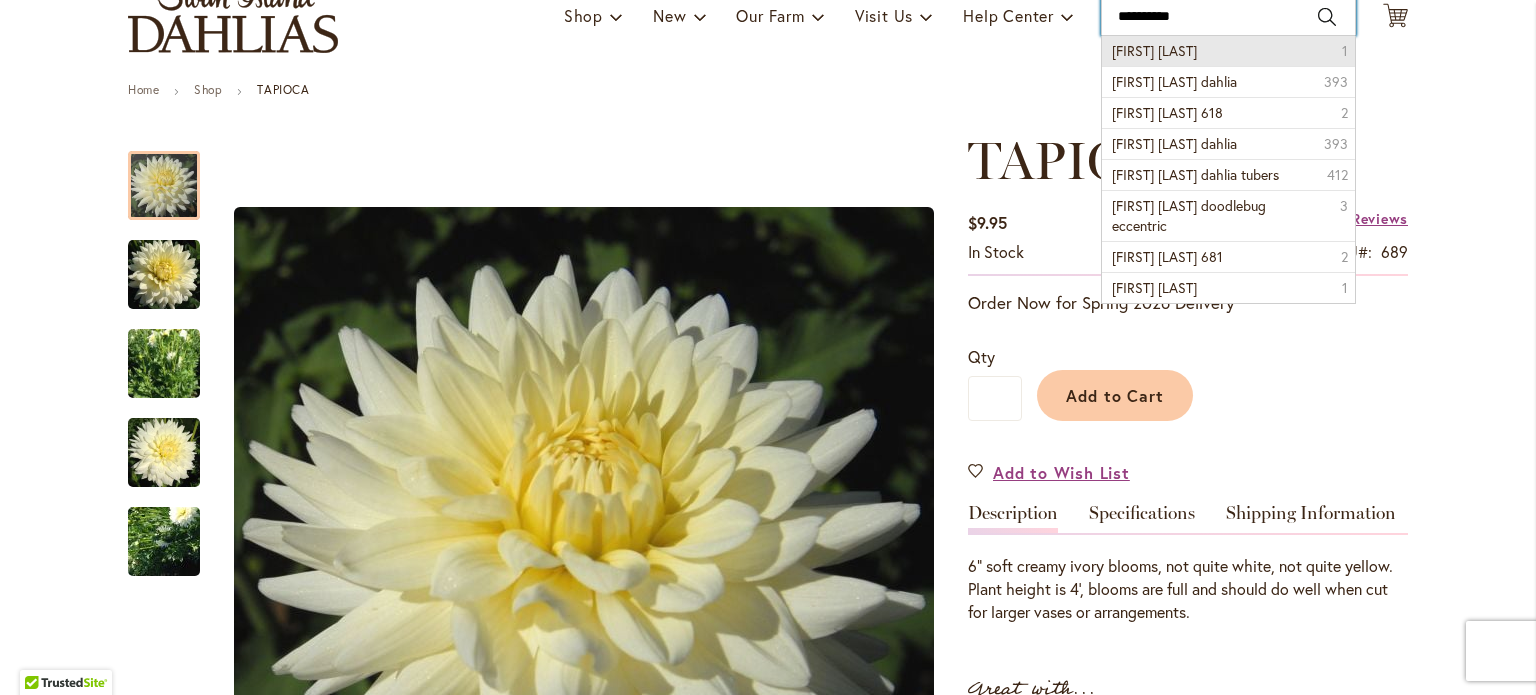 type on "*********" 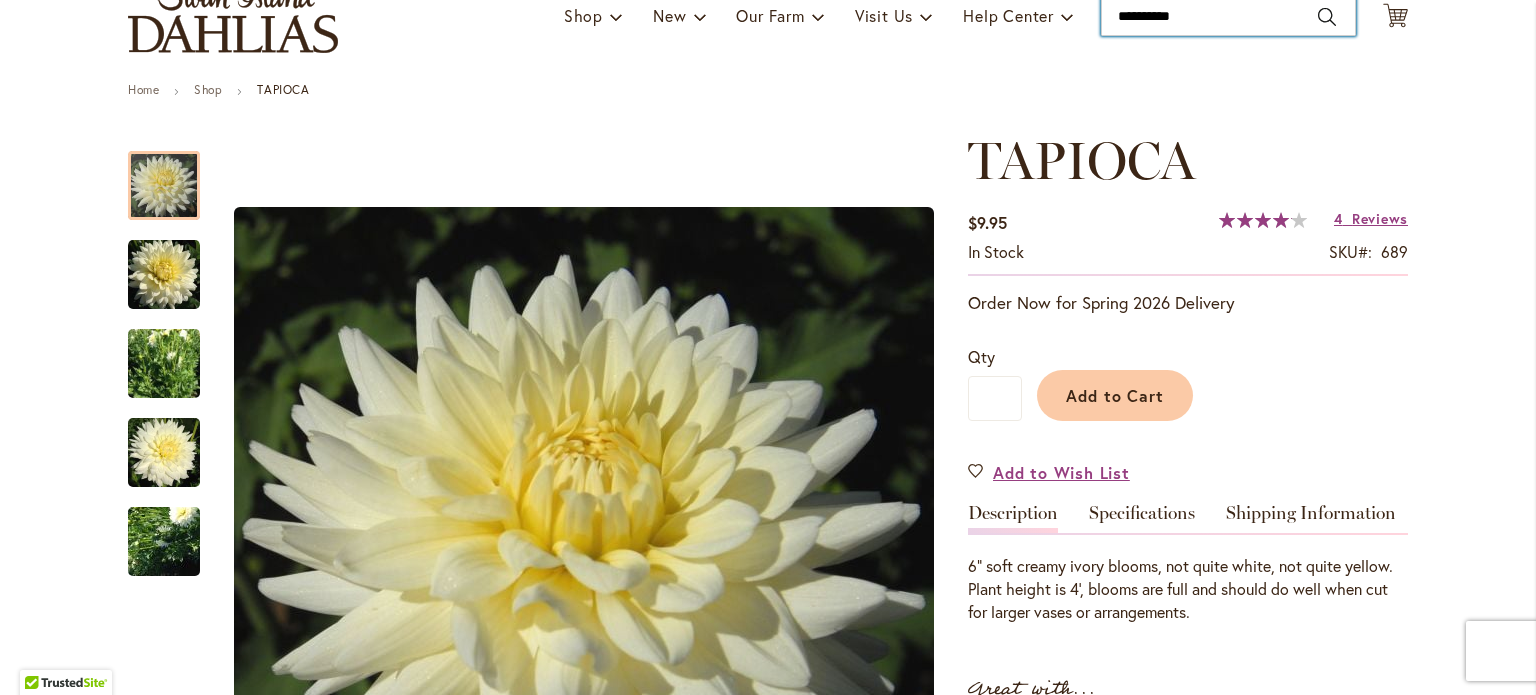 scroll, scrollTop: 157, scrollLeft: 0, axis: vertical 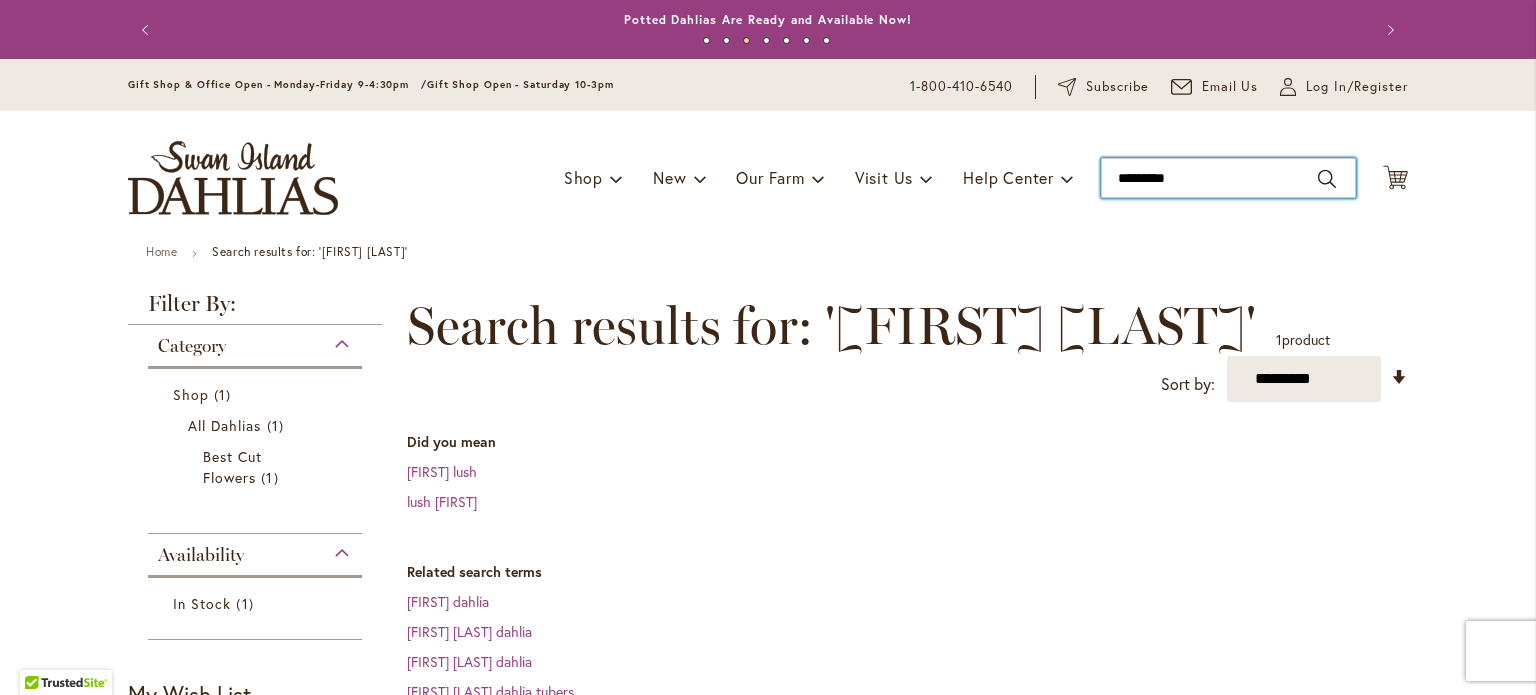 click on "*********" at bounding box center [1228, 178] 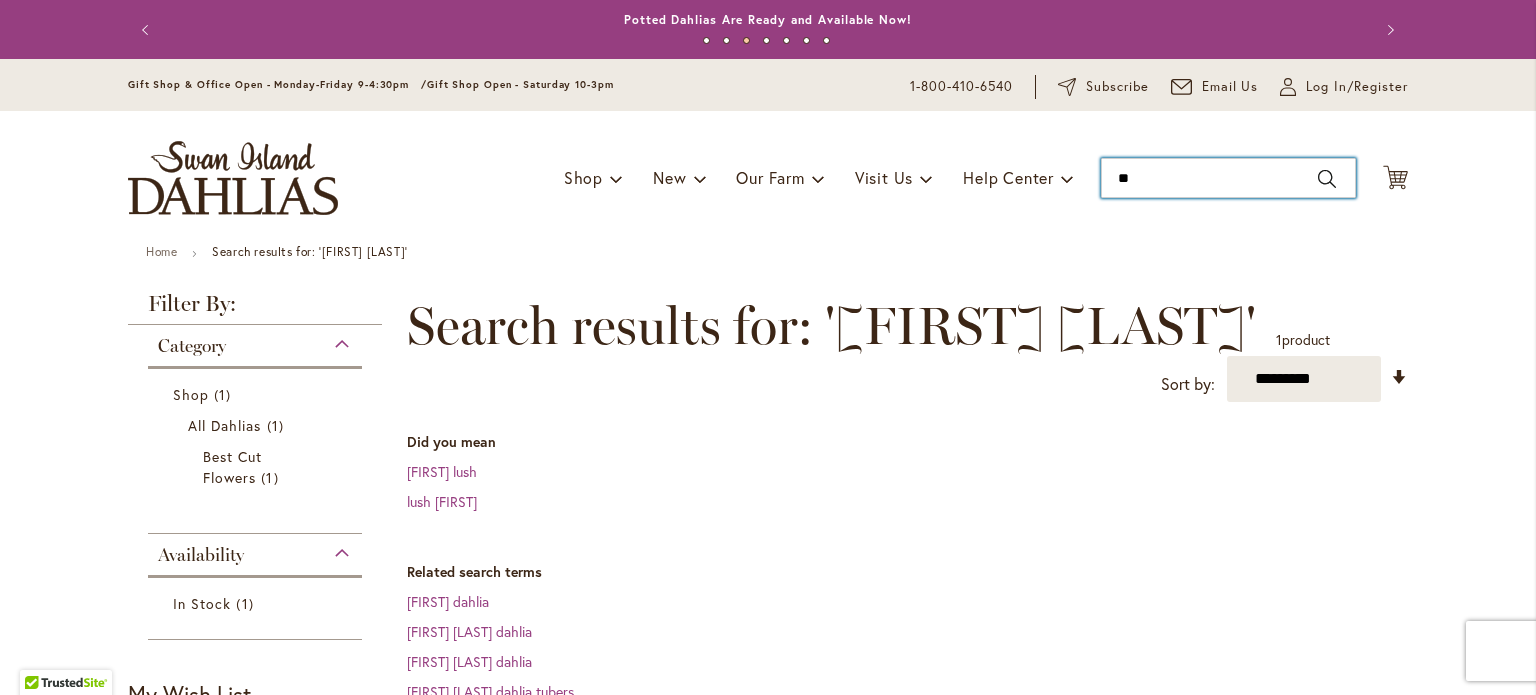 type on "*" 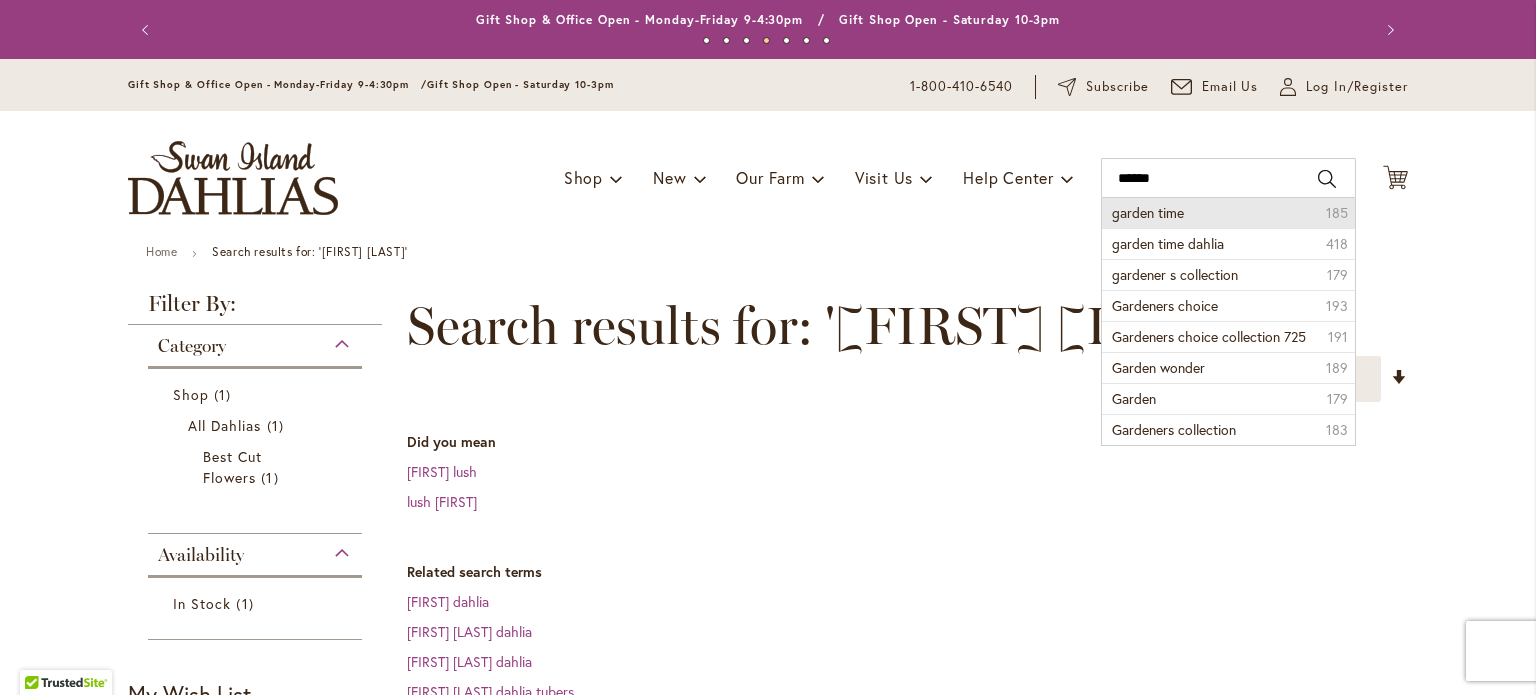 click on "garden time 185" at bounding box center [1228, 213] 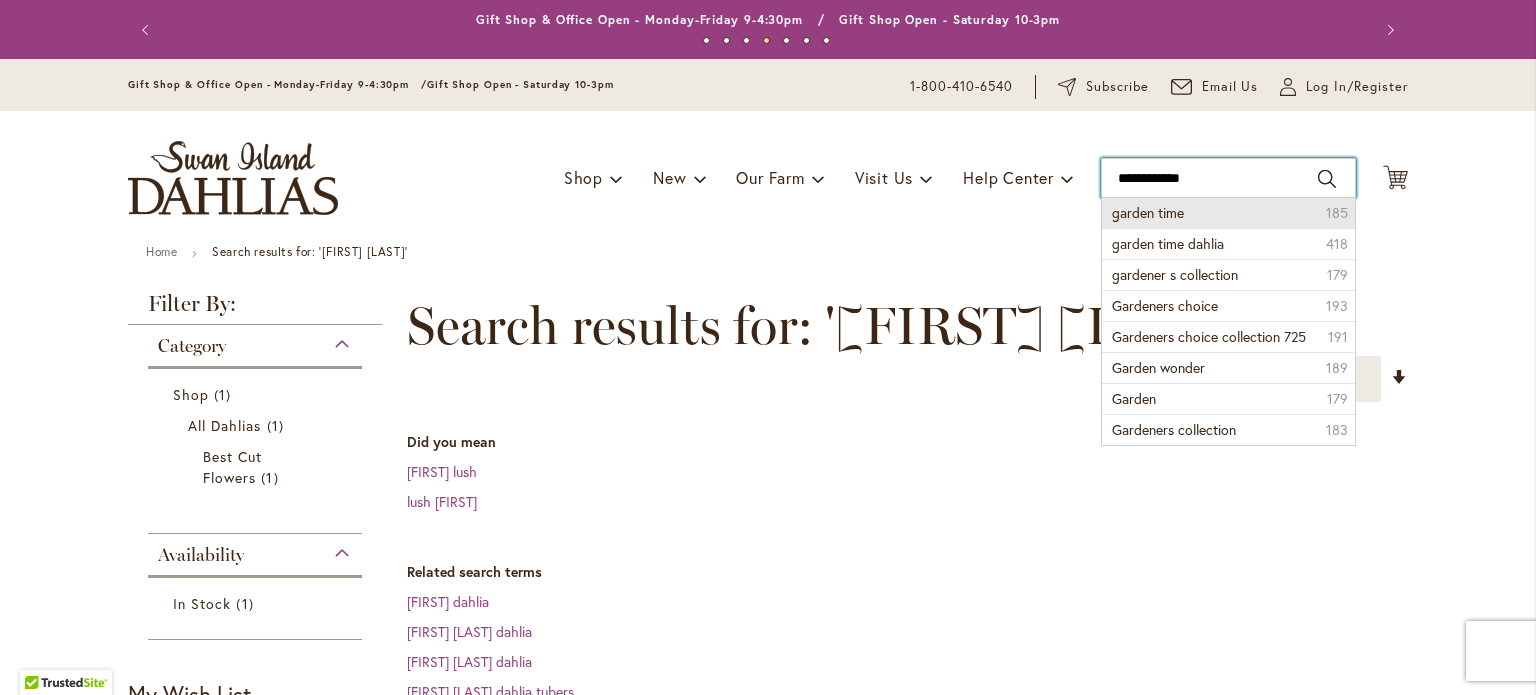 type on "**********" 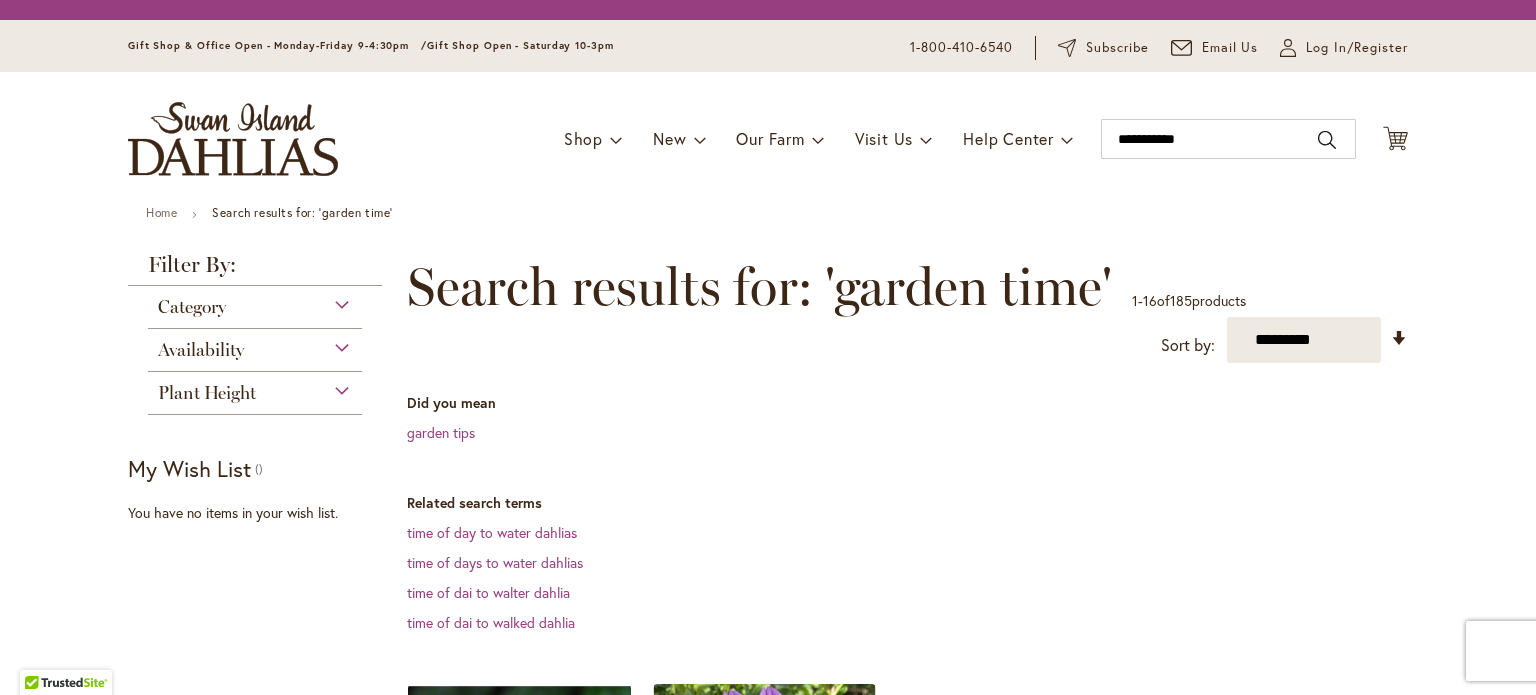 scroll, scrollTop: 0, scrollLeft: 0, axis: both 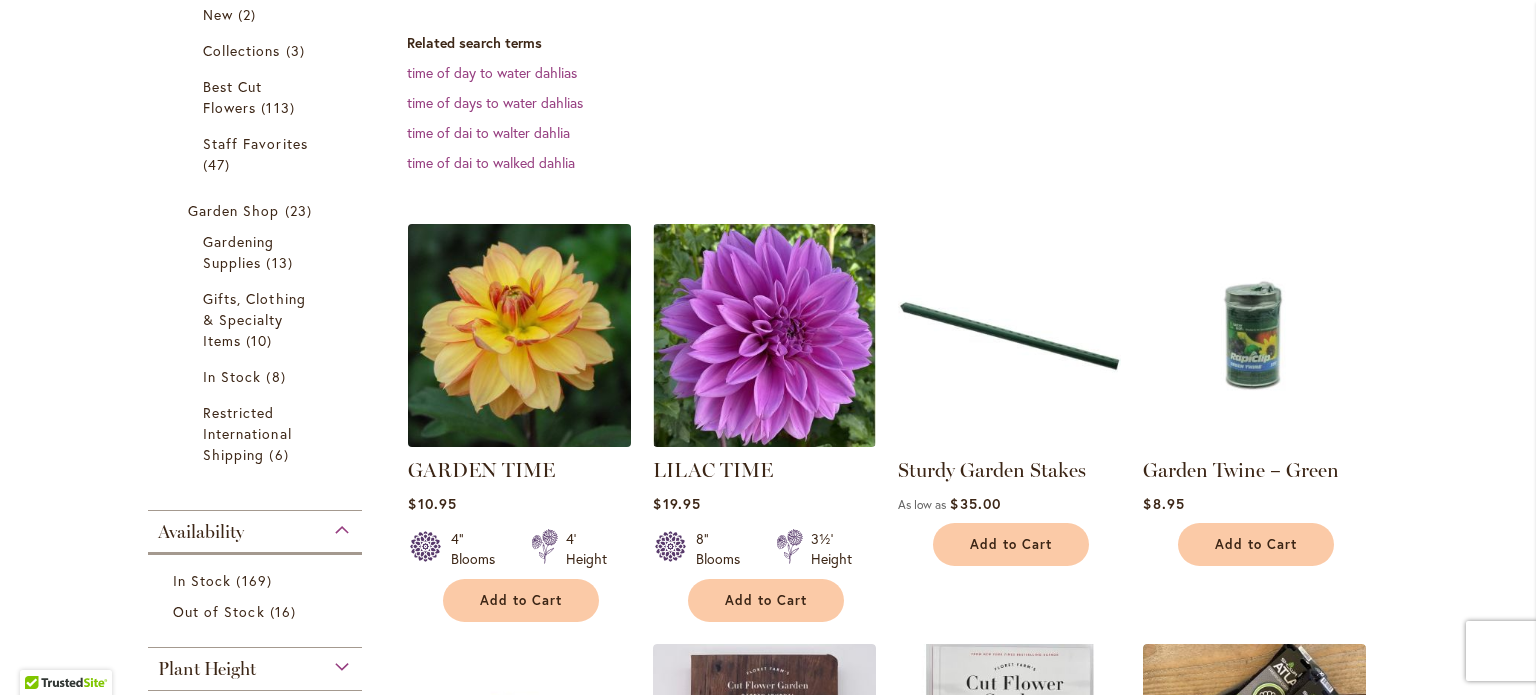 click at bounding box center [520, 336] 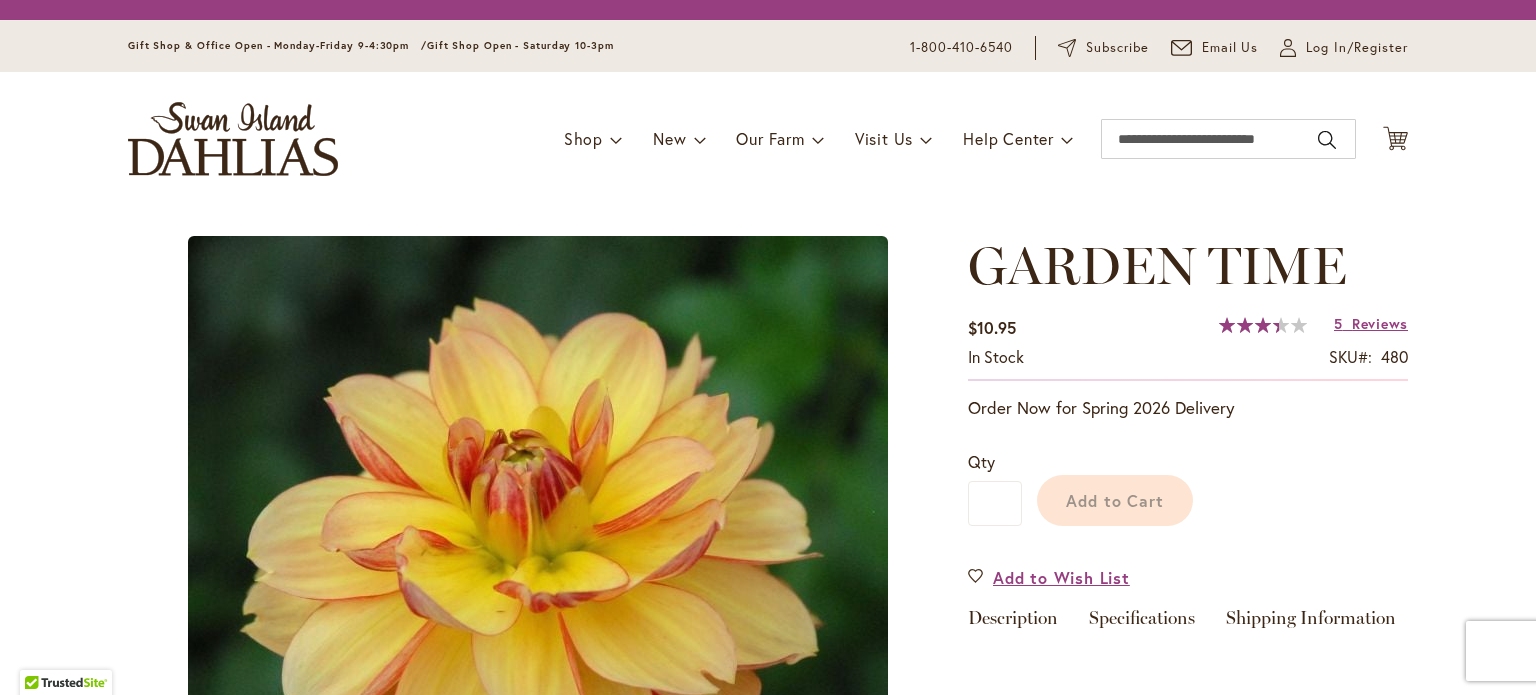 scroll, scrollTop: 0, scrollLeft: 0, axis: both 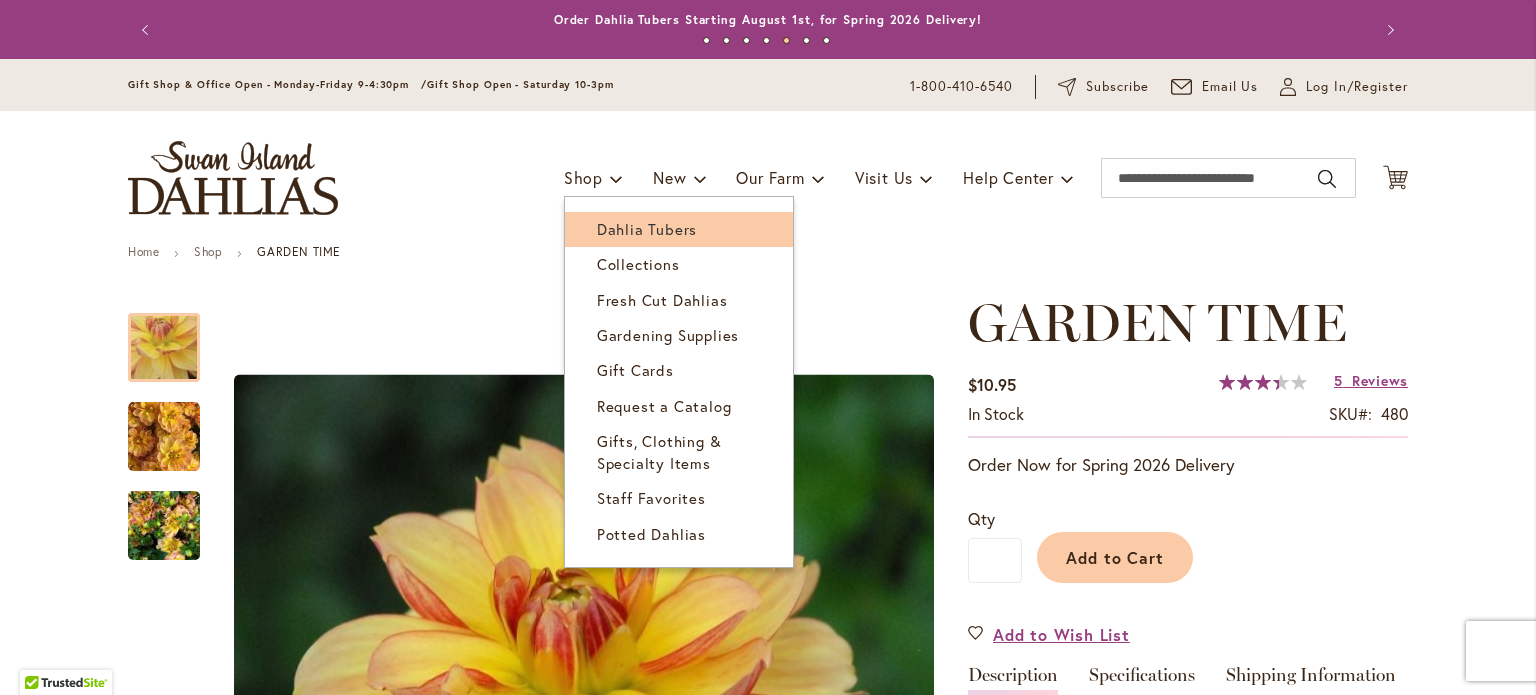 click on "Dahlia Tubers" at bounding box center (647, 229) 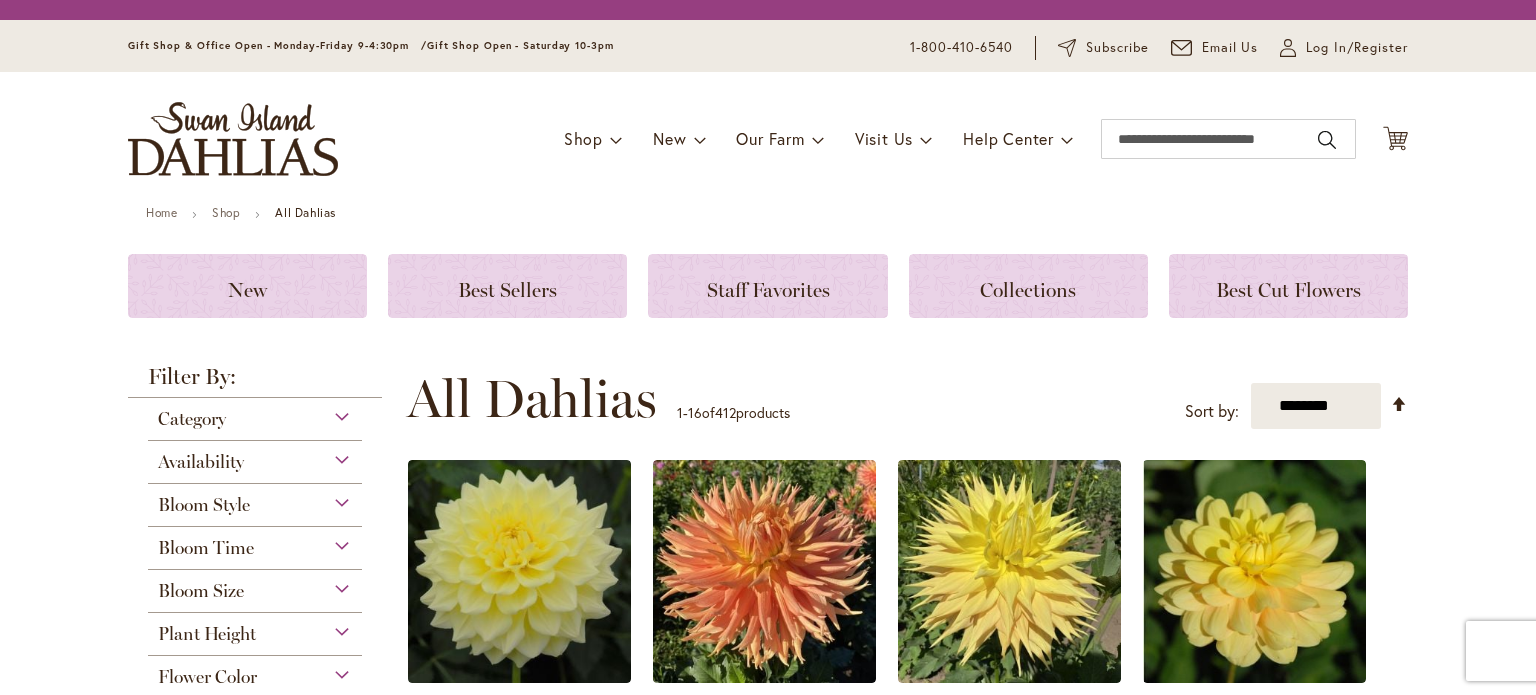scroll, scrollTop: 0, scrollLeft: 0, axis: both 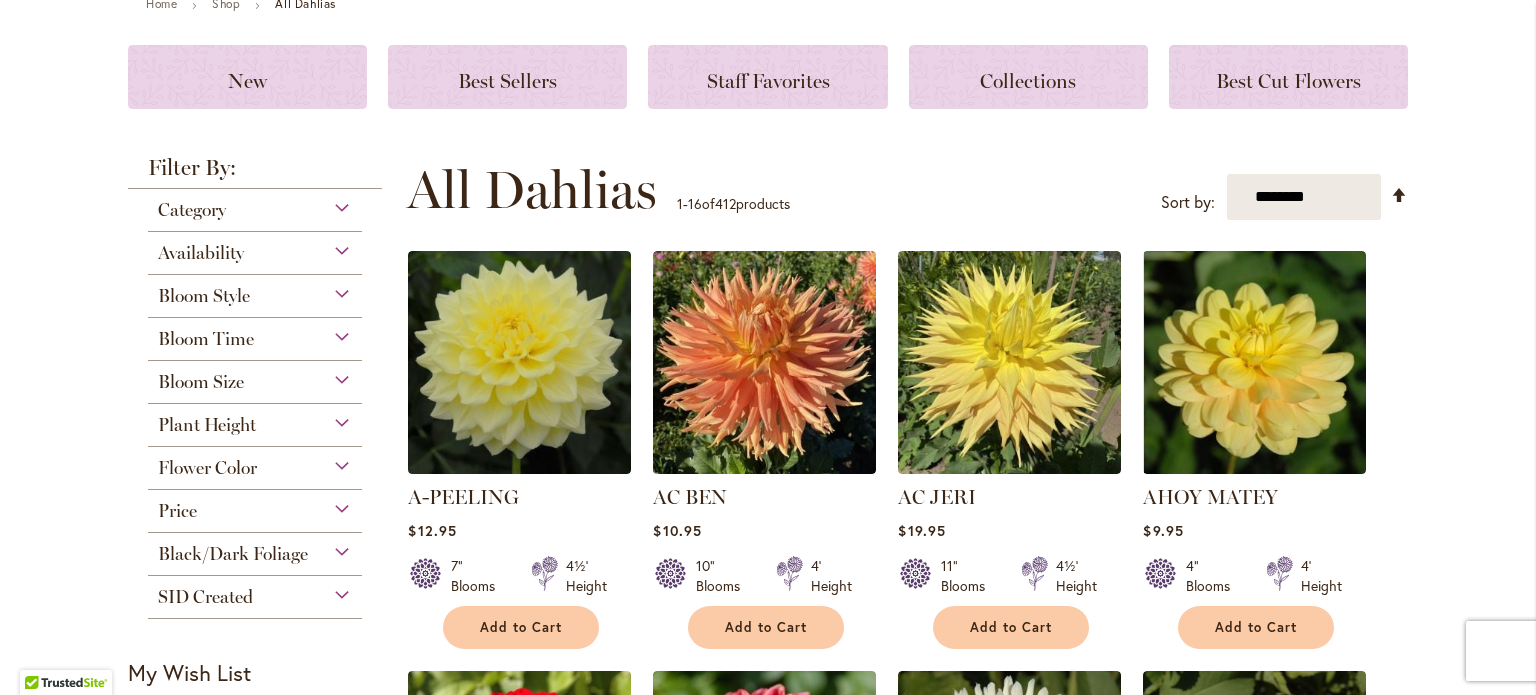 click on "Flower Color" at bounding box center (255, 463) 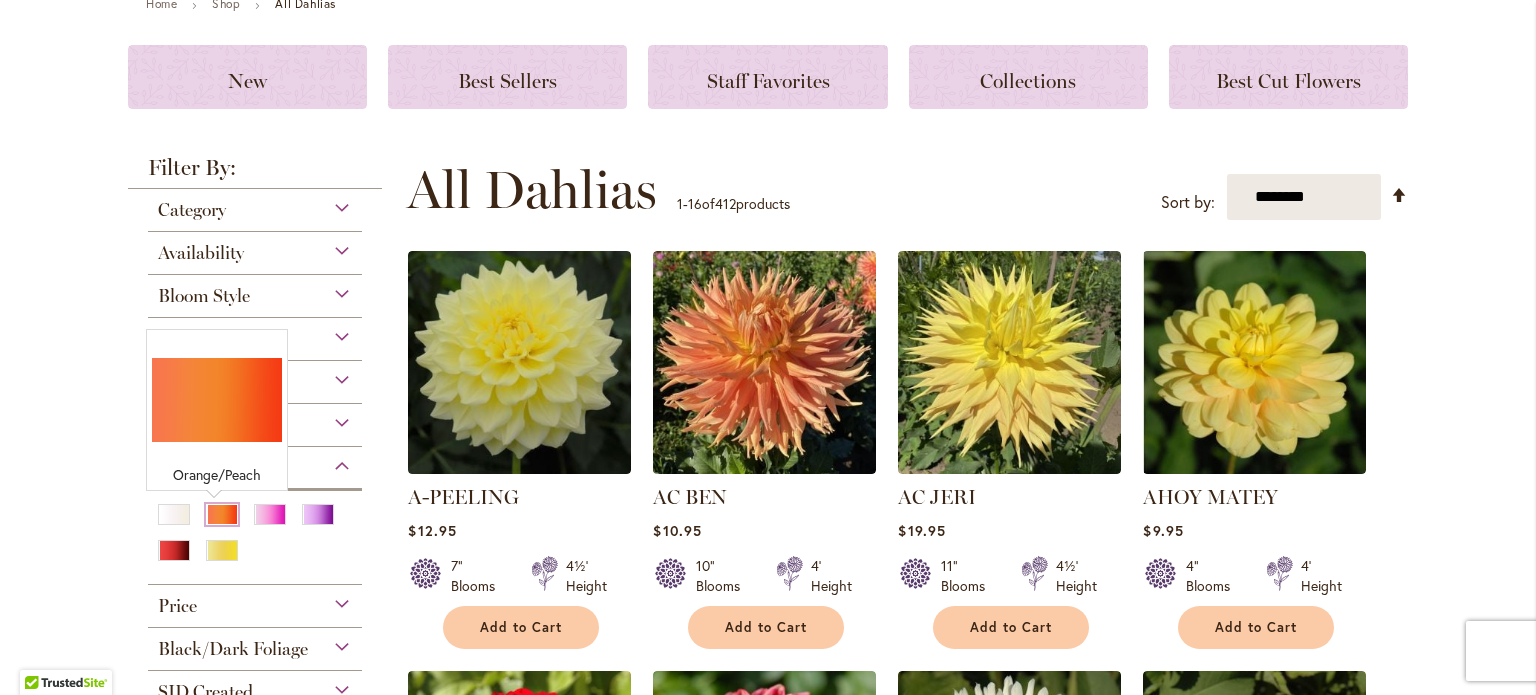 click at bounding box center (222, 514) 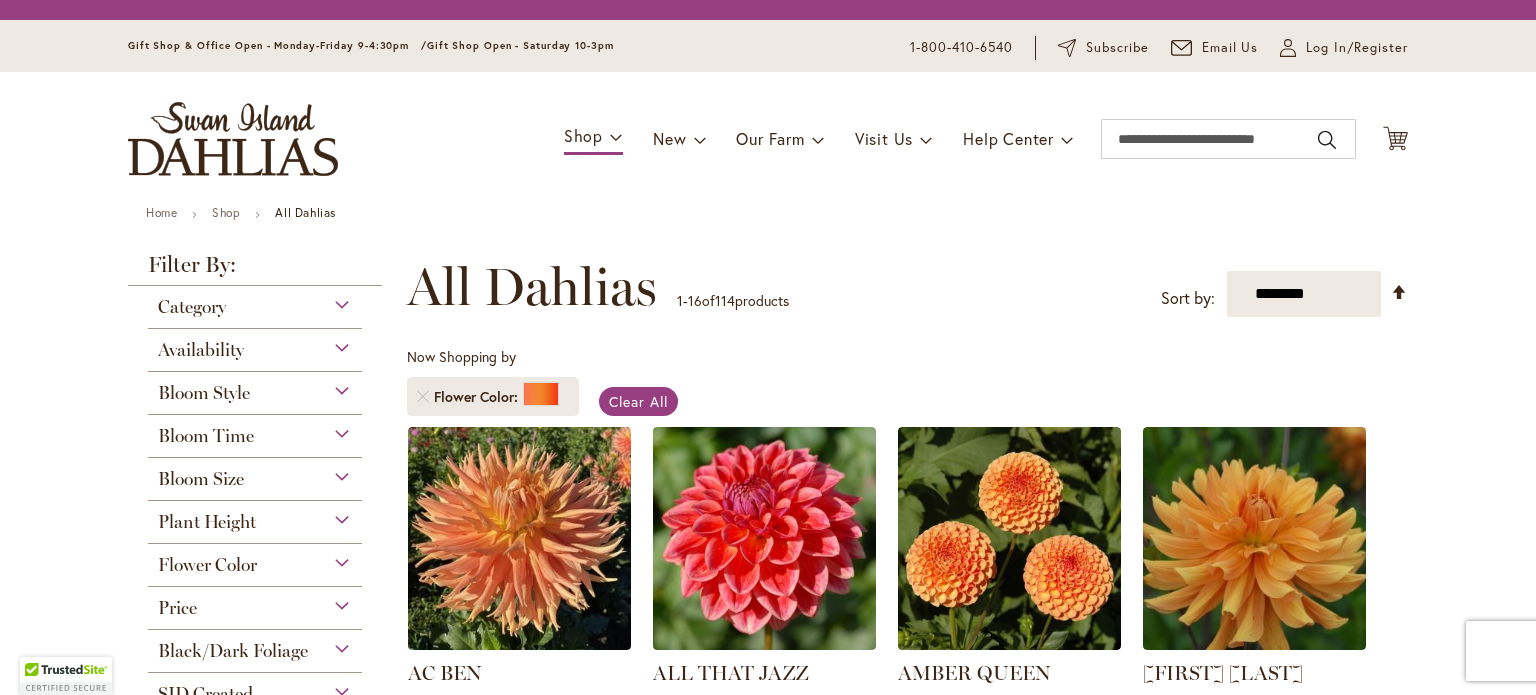 scroll, scrollTop: 0, scrollLeft: 0, axis: both 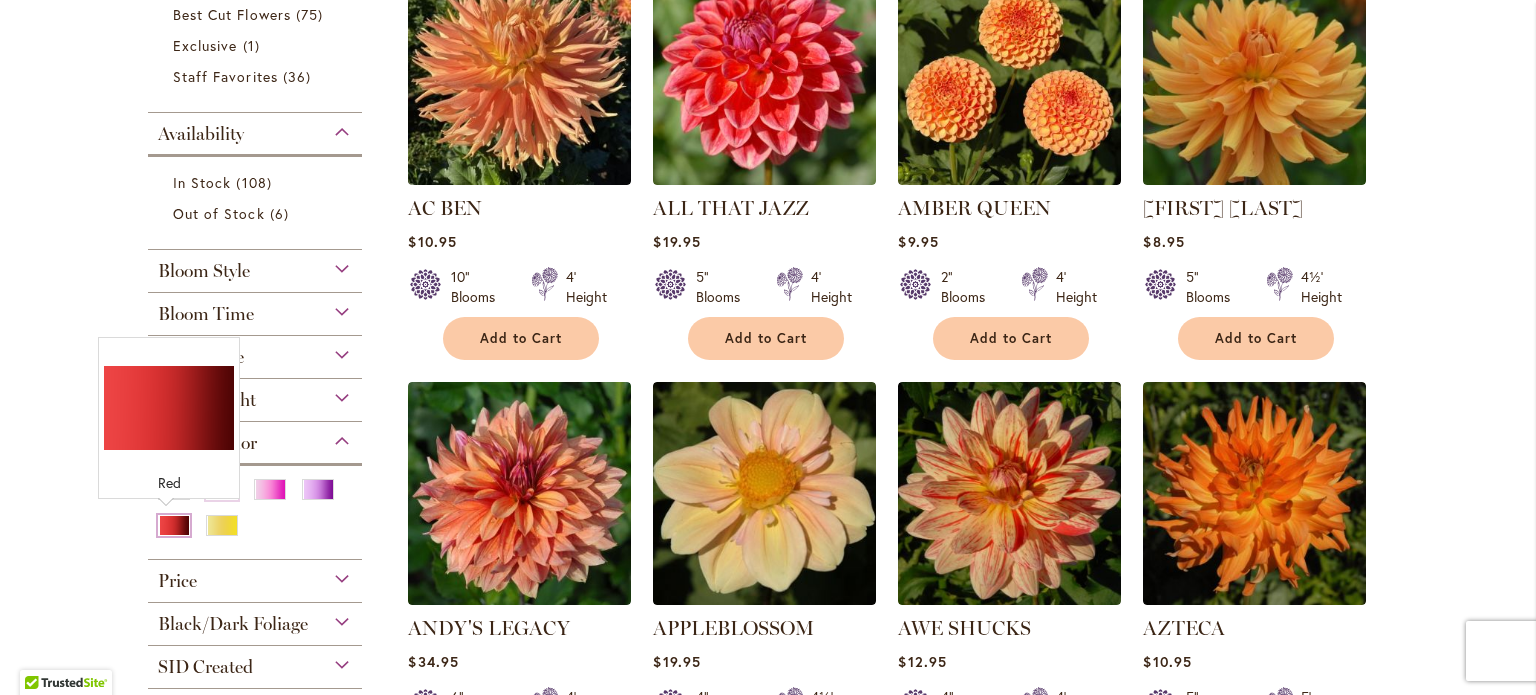 click at bounding box center [174, 525] 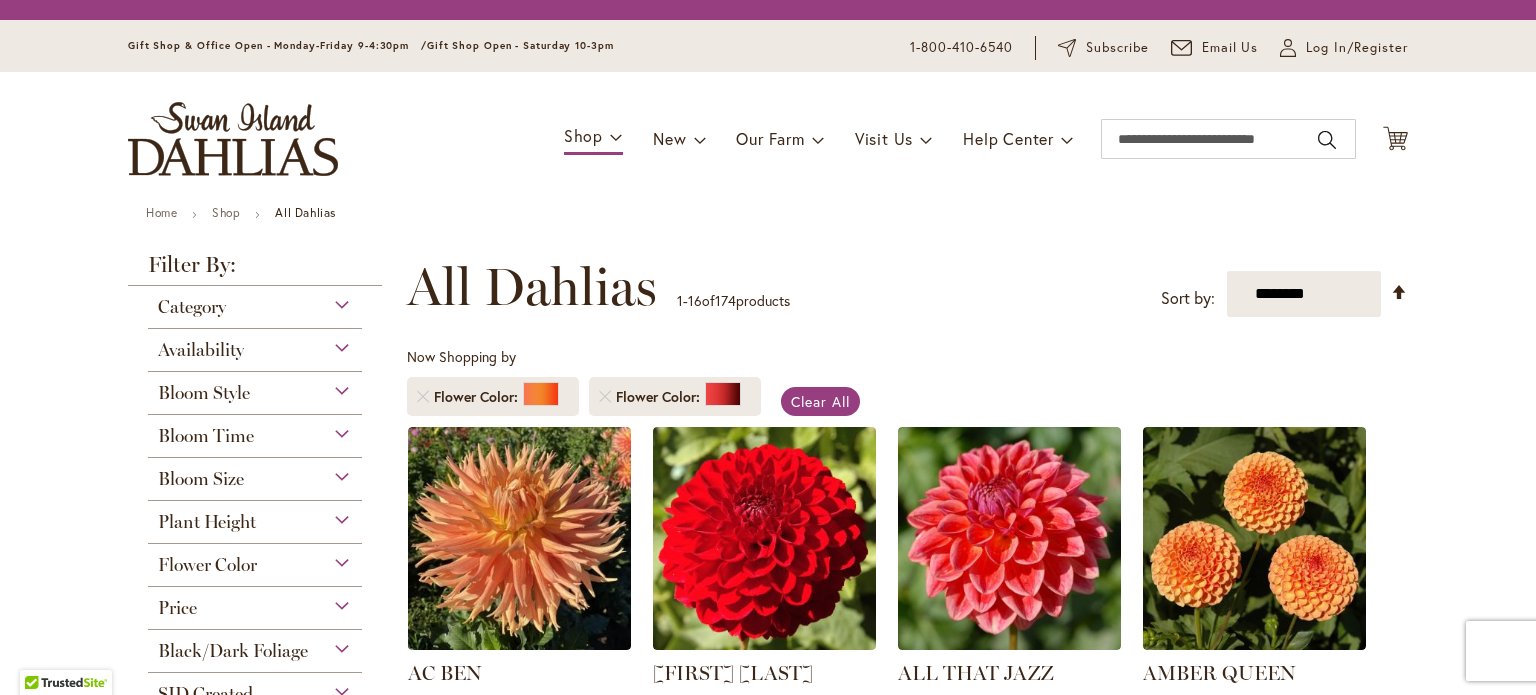 scroll, scrollTop: 0, scrollLeft: 0, axis: both 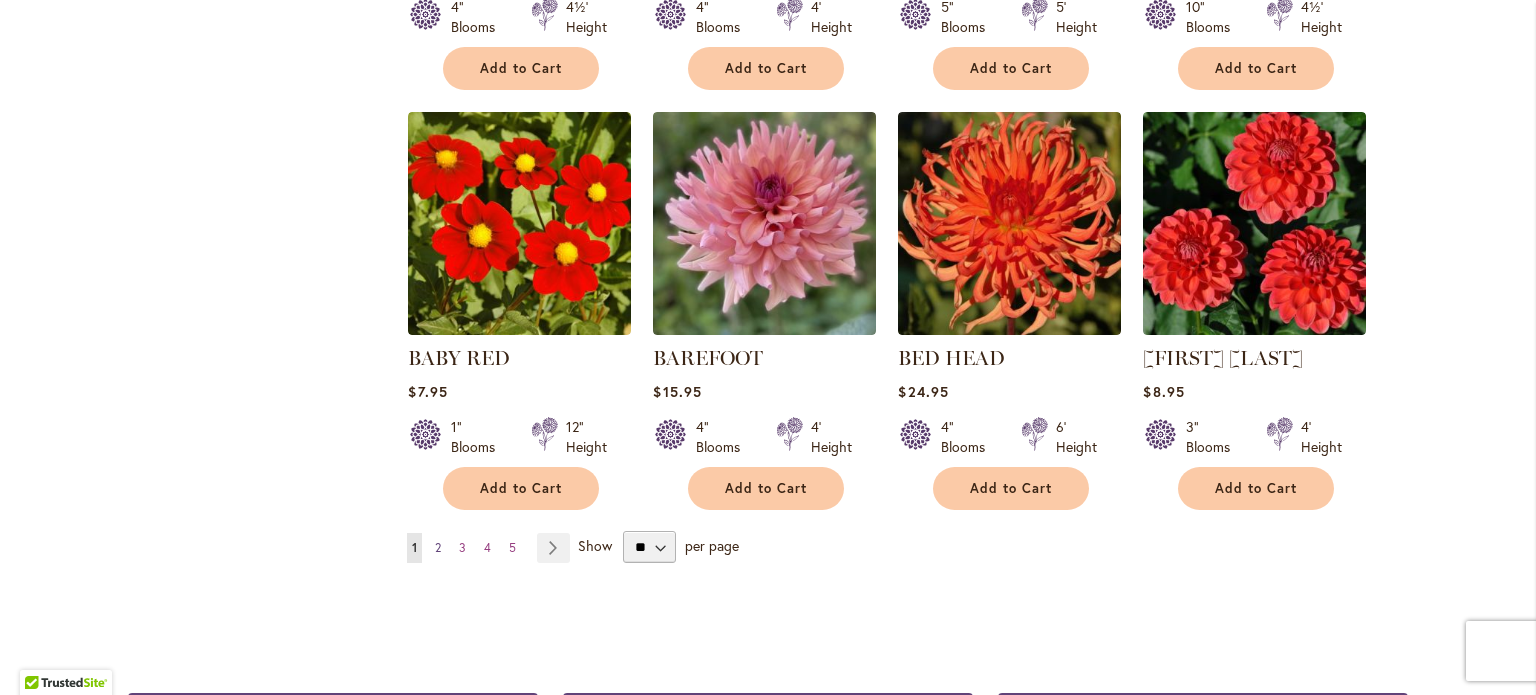 click on "2" at bounding box center (438, 547) 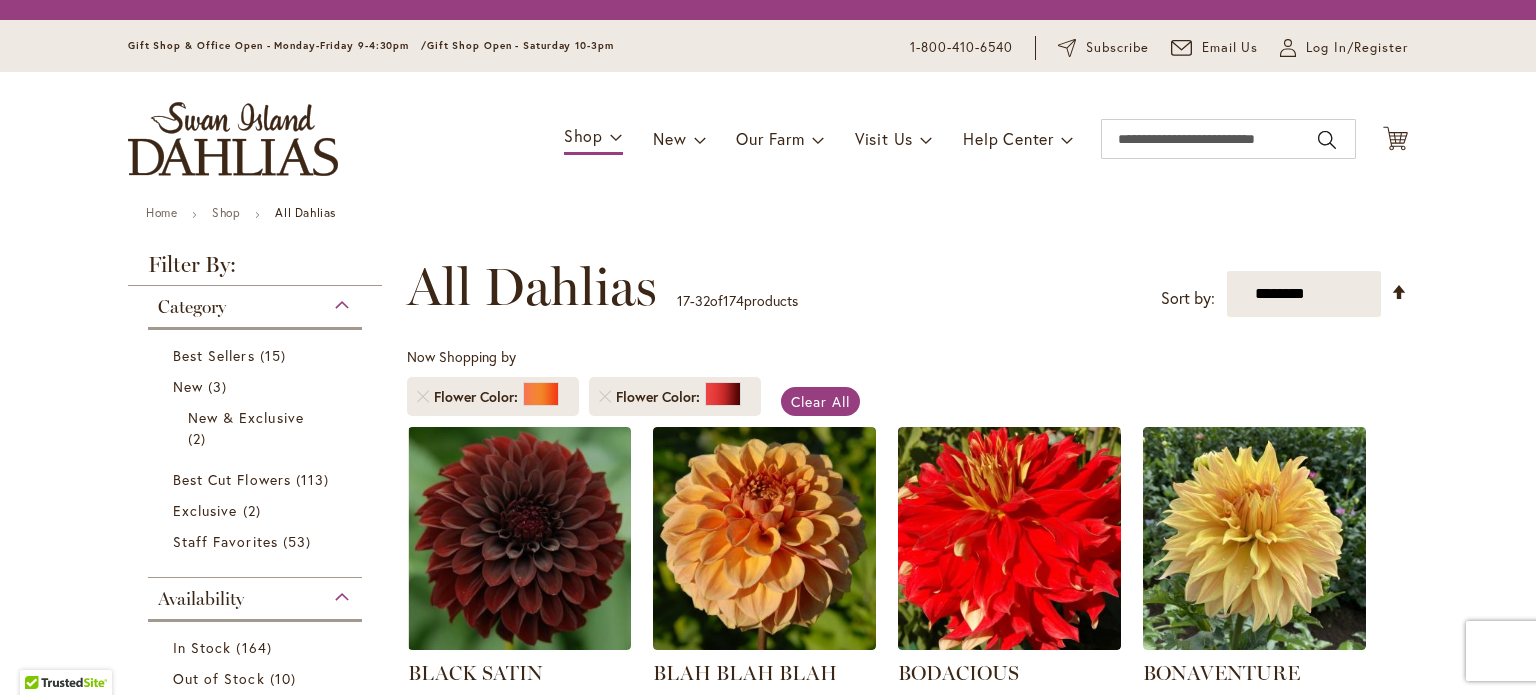 scroll, scrollTop: 0, scrollLeft: 0, axis: both 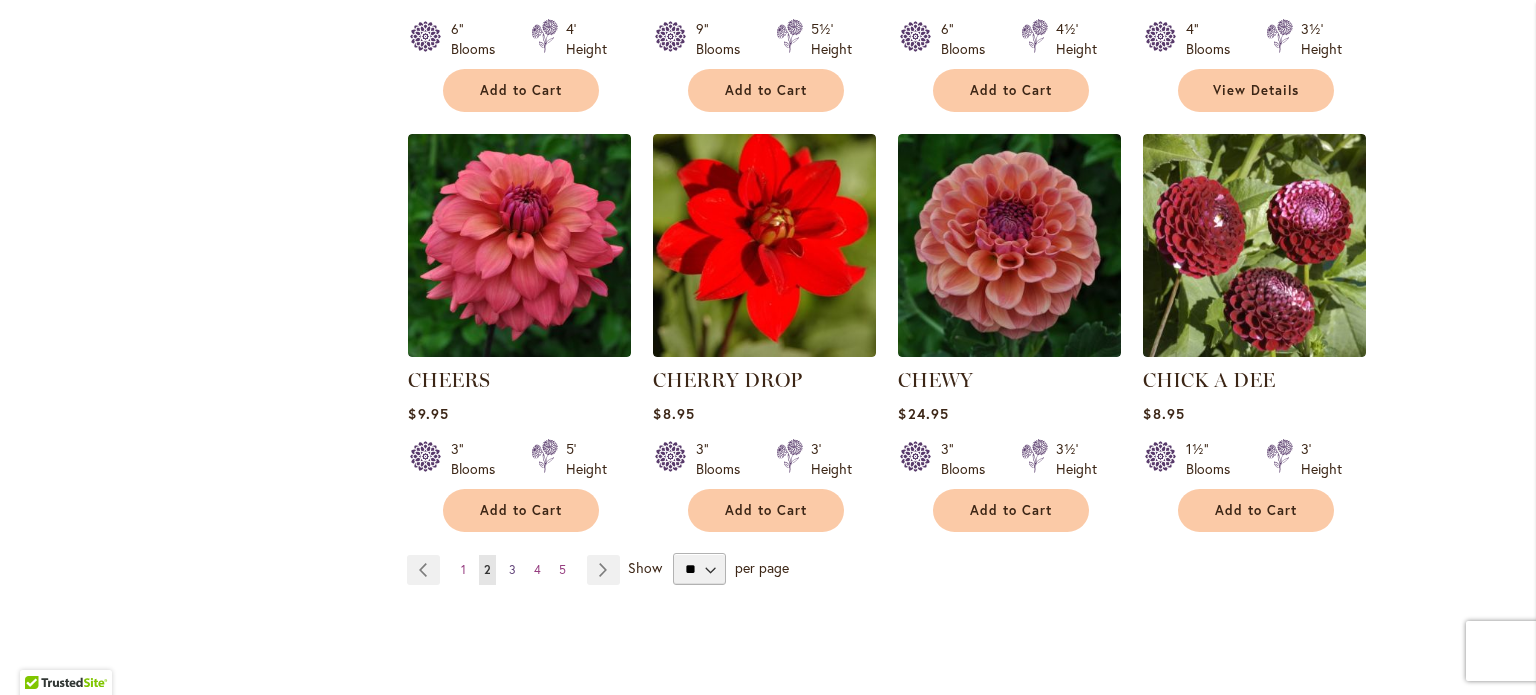 click on "3" at bounding box center (512, 569) 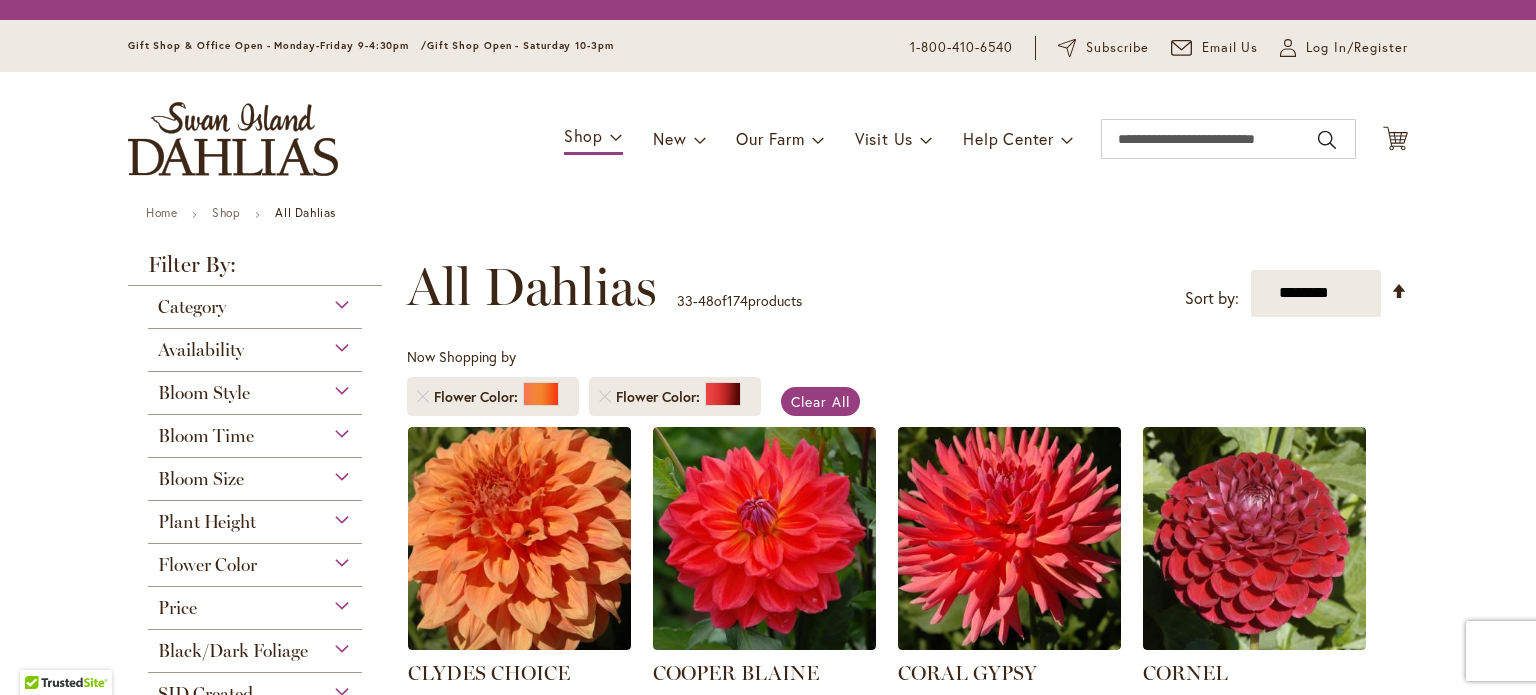 scroll, scrollTop: 0, scrollLeft: 0, axis: both 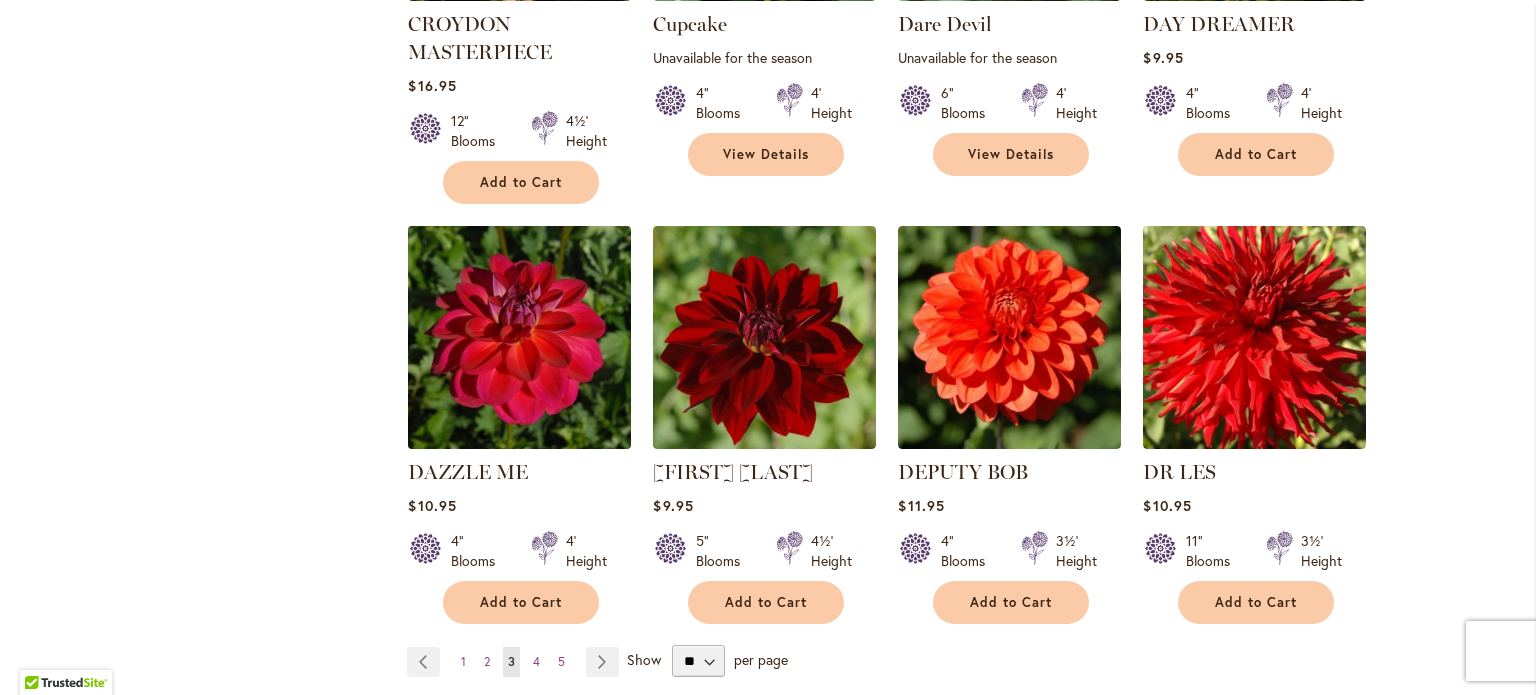 click at bounding box center [520, 337] 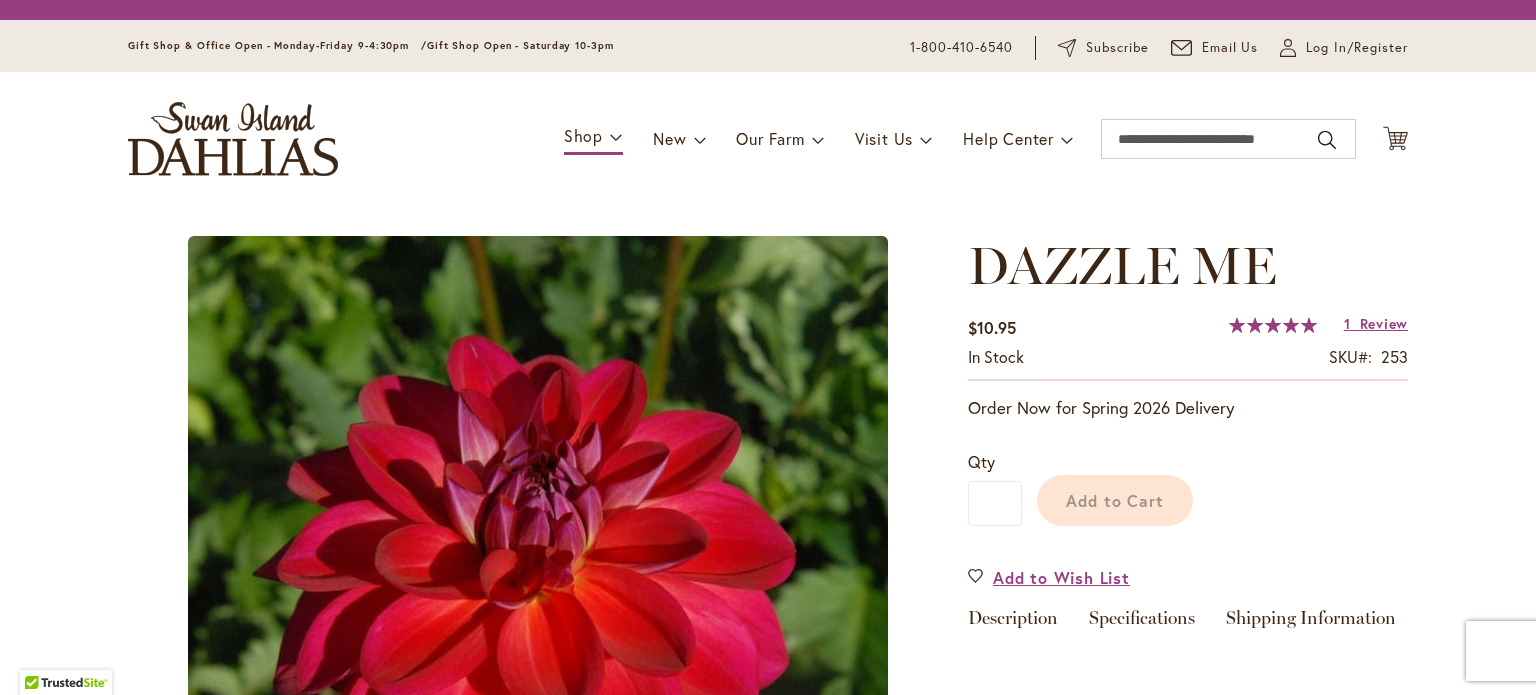 scroll, scrollTop: 0, scrollLeft: 0, axis: both 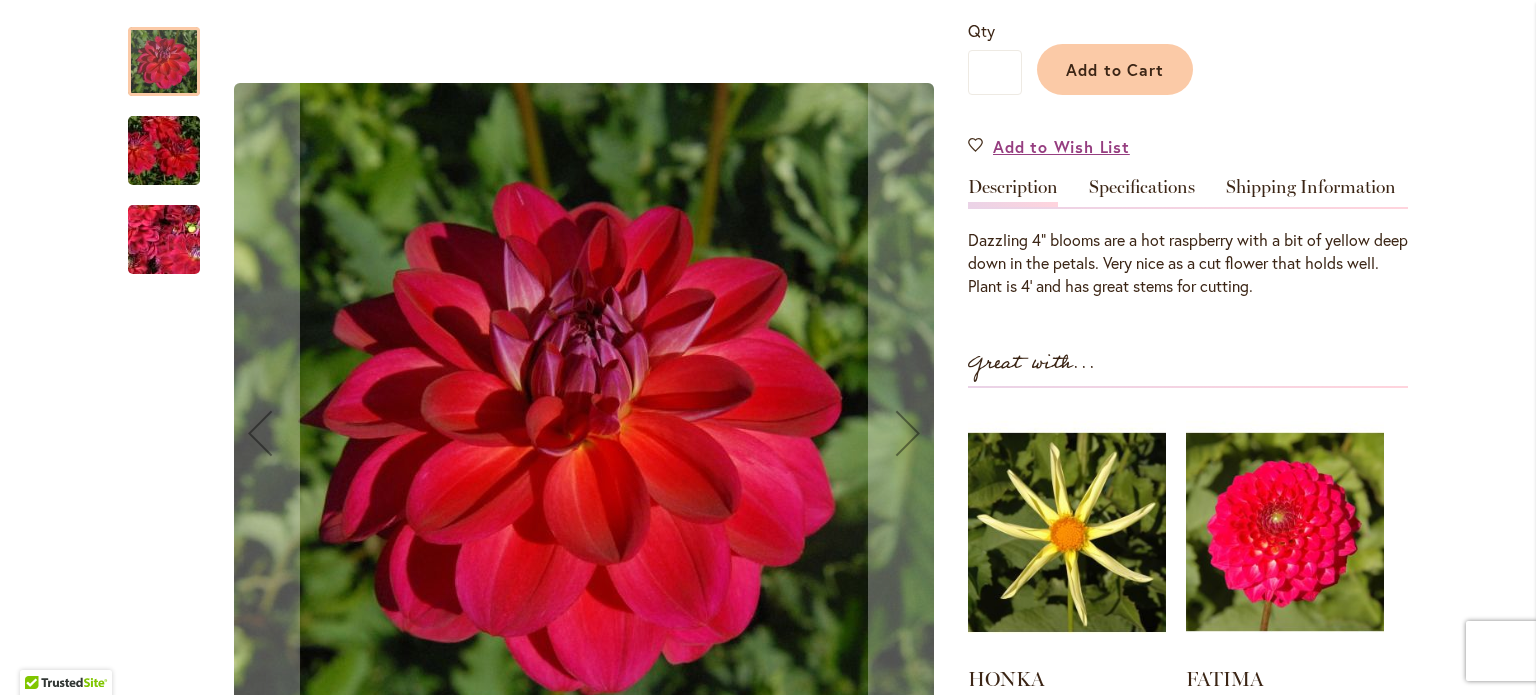click at bounding box center (164, 151) 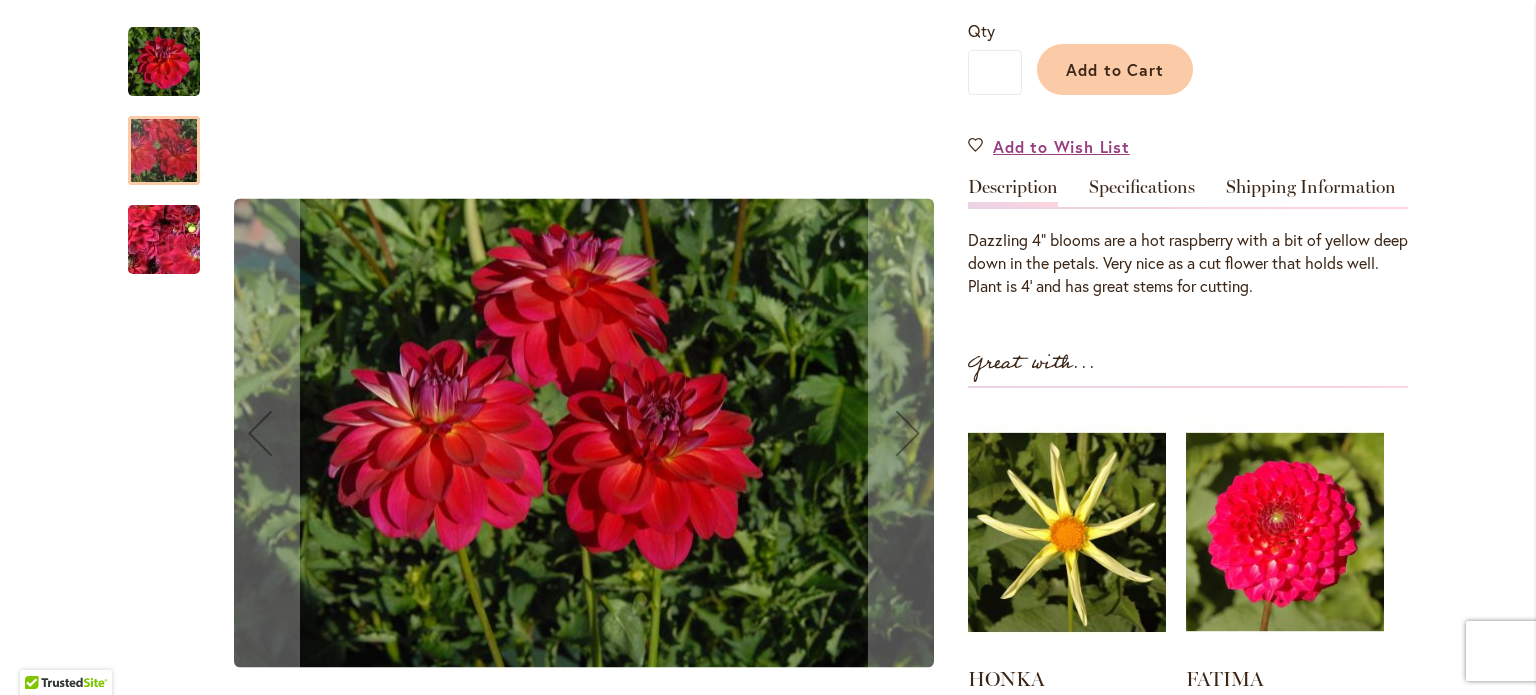 click at bounding box center [164, 240] 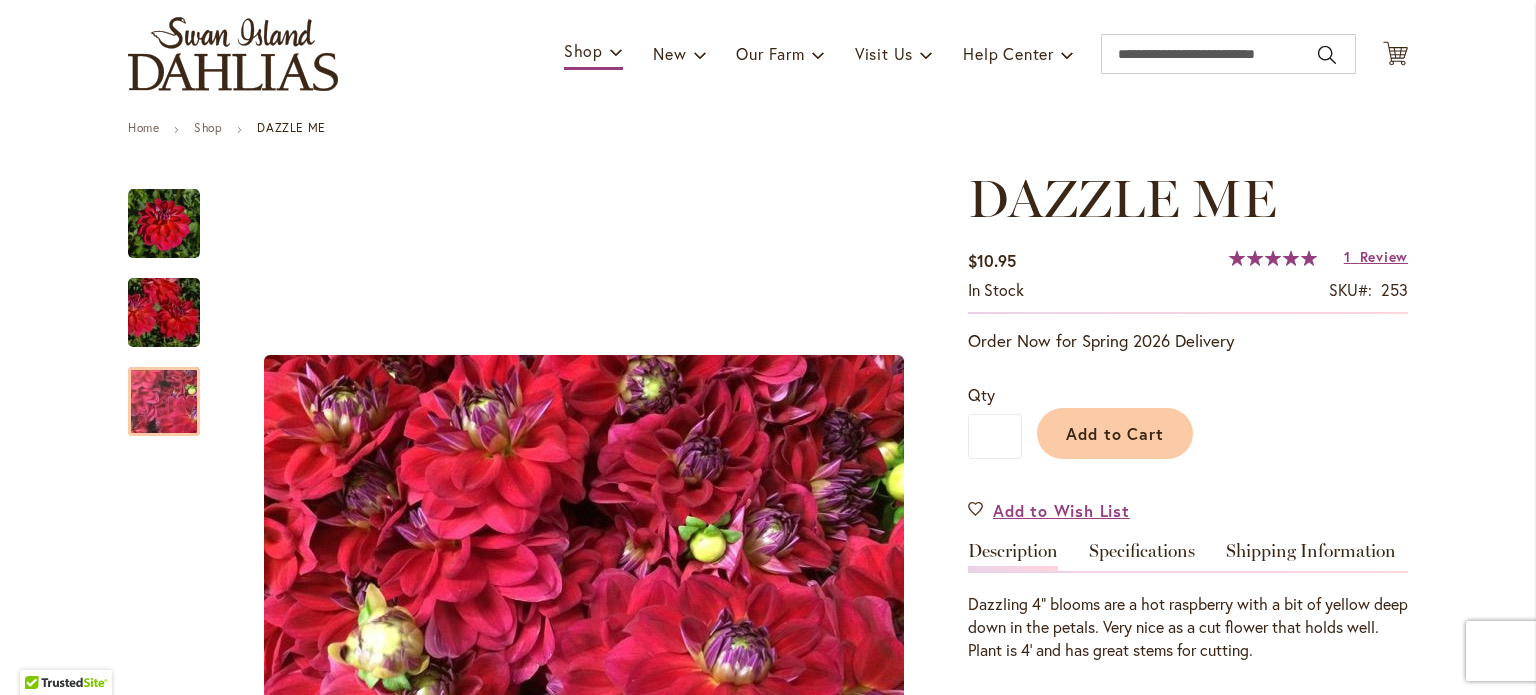 scroll, scrollTop: 123, scrollLeft: 0, axis: vertical 